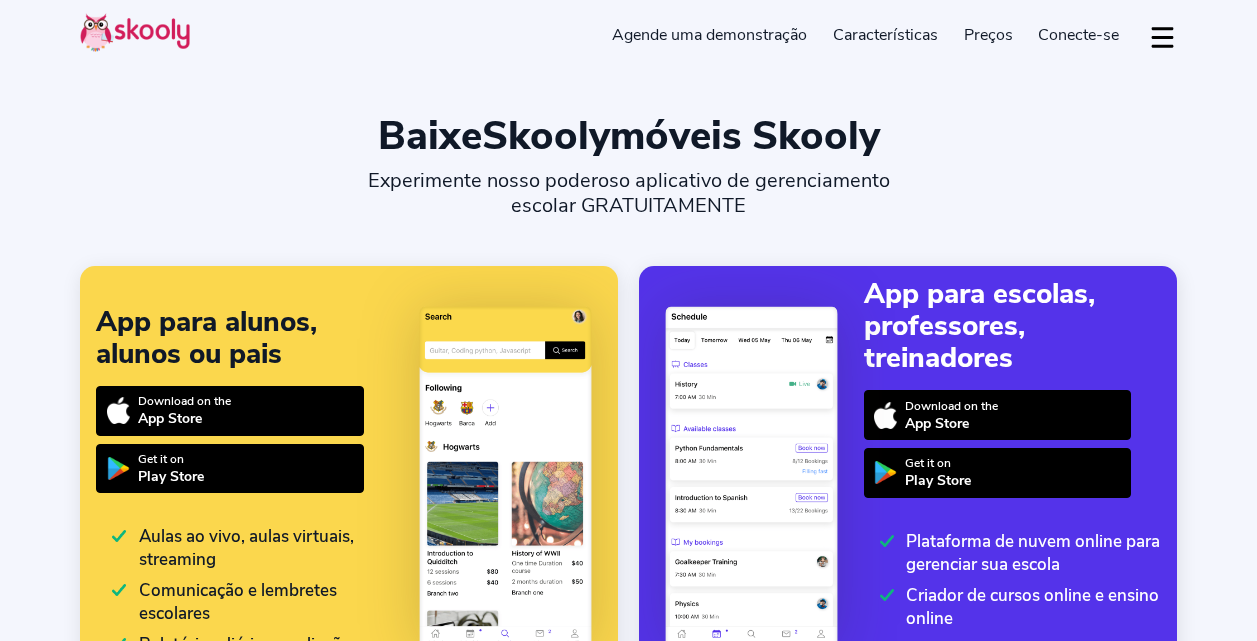 select on "pt" 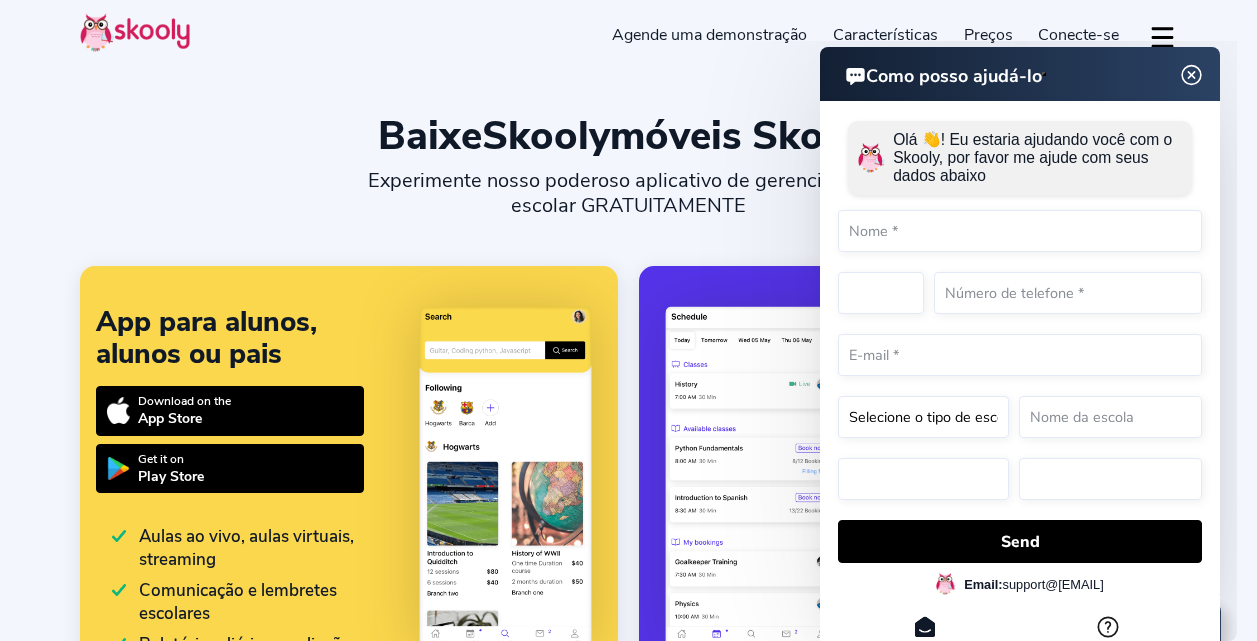 select on "1" 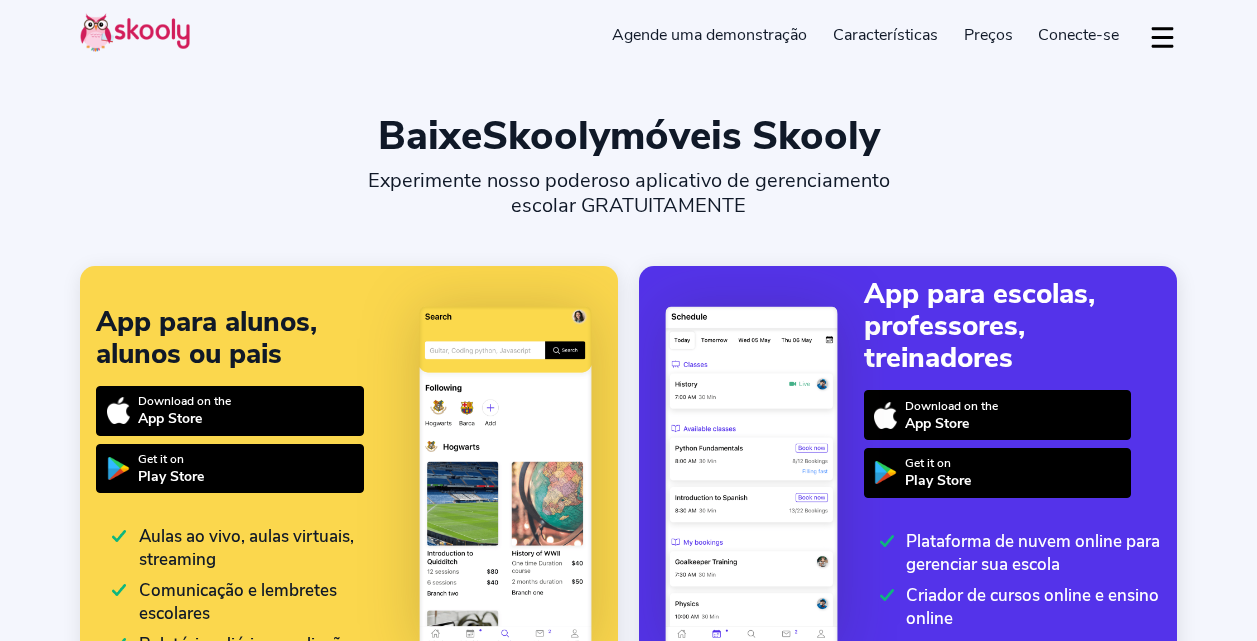 select on "pt" 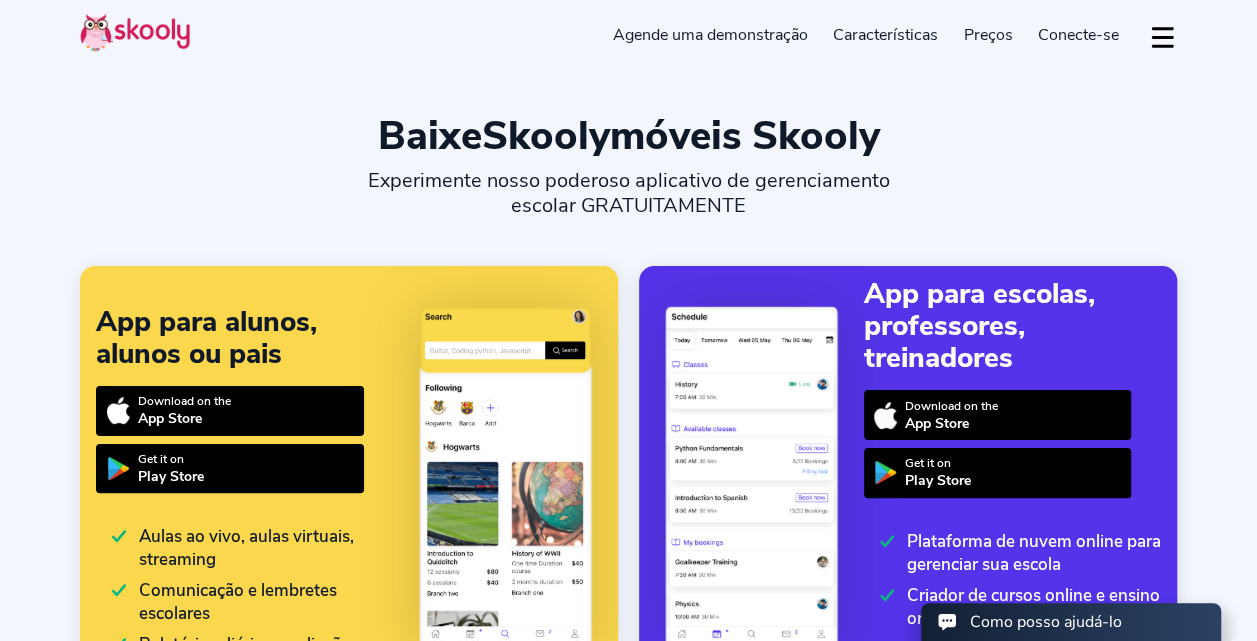 scroll, scrollTop: 0, scrollLeft: 0, axis: both 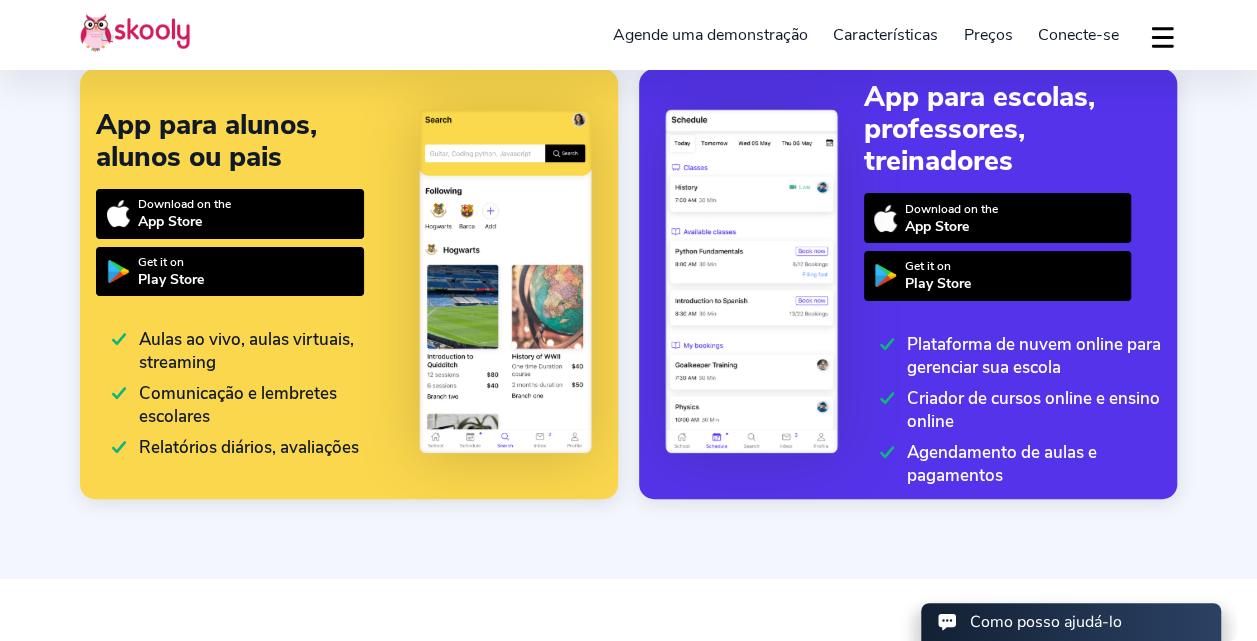 select on "1" 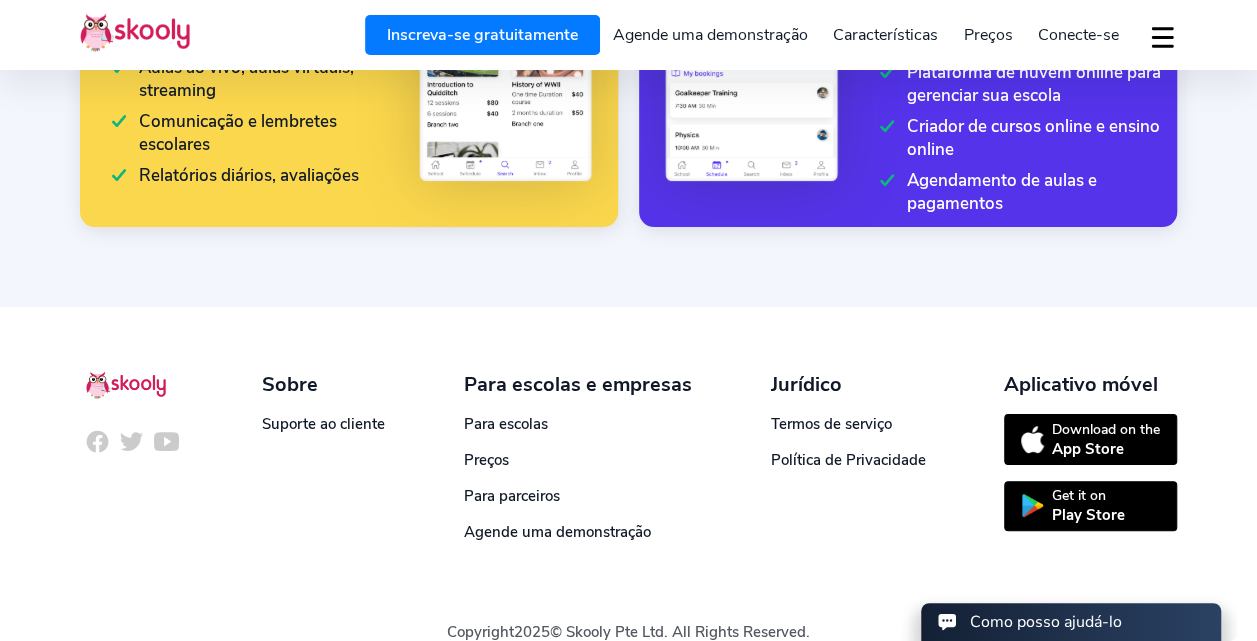 scroll, scrollTop: 477, scrollLeft: 0, axis: vertical 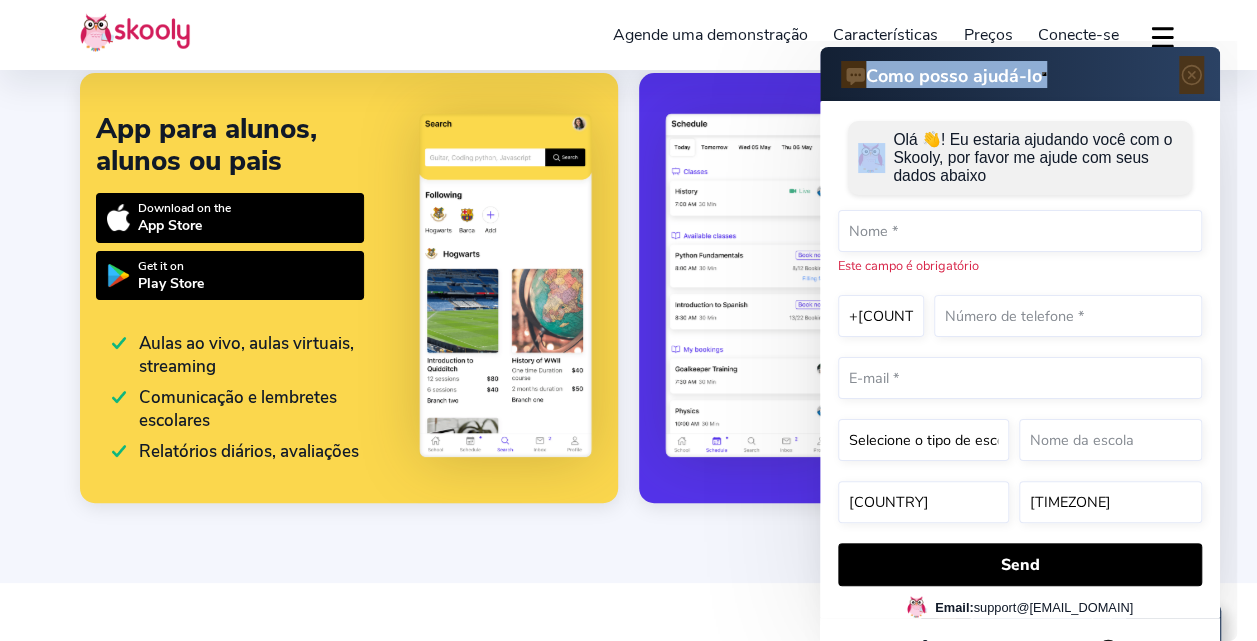 drag, startPoint x: 765, startPoint y: 179, endPoint x: 848, endPoint y: 169, distance: 83.60024 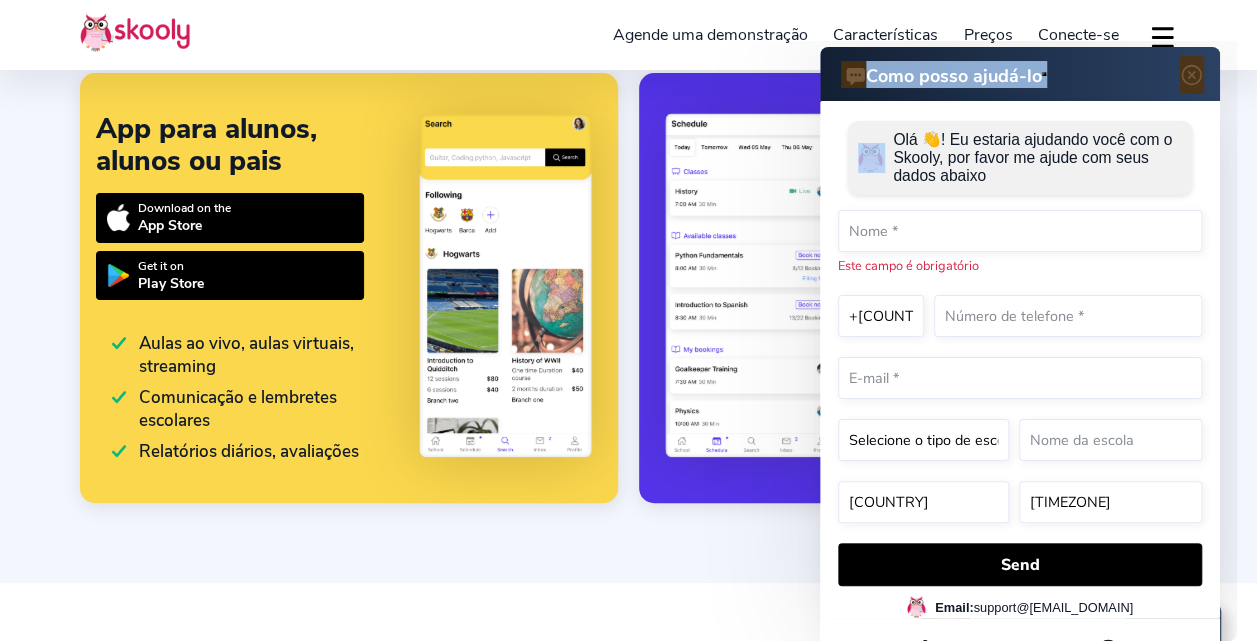 click on "Como posso ajudá-lo  Como posso ajudá-lo  Olá 👋! Eu estaria ajudando você com o Skooly, por favor me ajude com seus dados abaixo  Este campo é obrigatório   +1   +7   +20   +27   +30   +31   +32   +33   +34   +36   +39   +40   +41   +43   +44   +45   +46   +47   +48   +49   +51   +52   +53   +54   +55   +56   +57   +58   +60   +61   +62   +63   +64   +65   +66   +77   +81   +82   +84   +86   +90   +91   +92   +93   +94   +95   +98   +212   +213   +216   +218   +220   +221   +222   +223   +224   +225   +226   +227   +228   +229   +230   +231   +232   +233   +234   +235   +236   +237   +238   +239   +240   +241   +242   +243   +244   +245   +246   +248   +249   +250   +251   +252   +253   +254   +255   +256   +257   +258   +260   +261   +262   +263   +264   +265   +266   +267   +268   +269   +290   +291   +297   +298   +299   +350   +351   +352   +353   +354   +355   +356   +357   +358   +359   +370   +371   +372   +373   +374   +375   +376   +377   +378   +379   +380   +381   +382   +385" at bounding box center [949, 41] 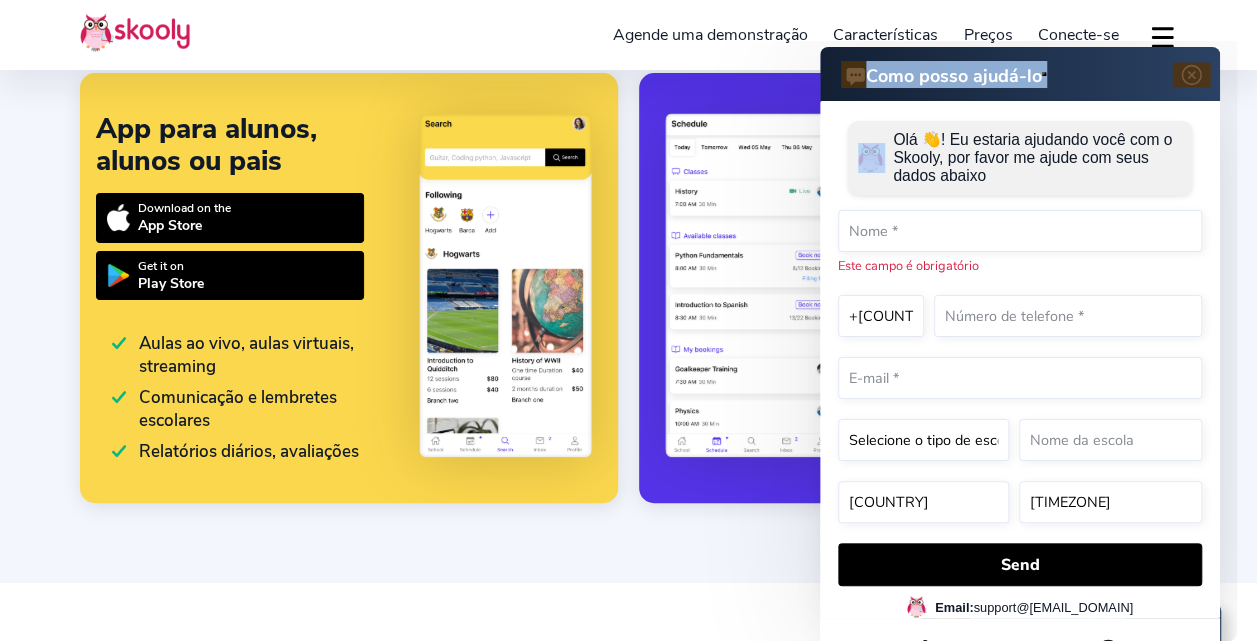 drag, startPoint x: 848, startPoint y: 169, endPoint x: 1194, endPoint y: 78, distance: 357.7667 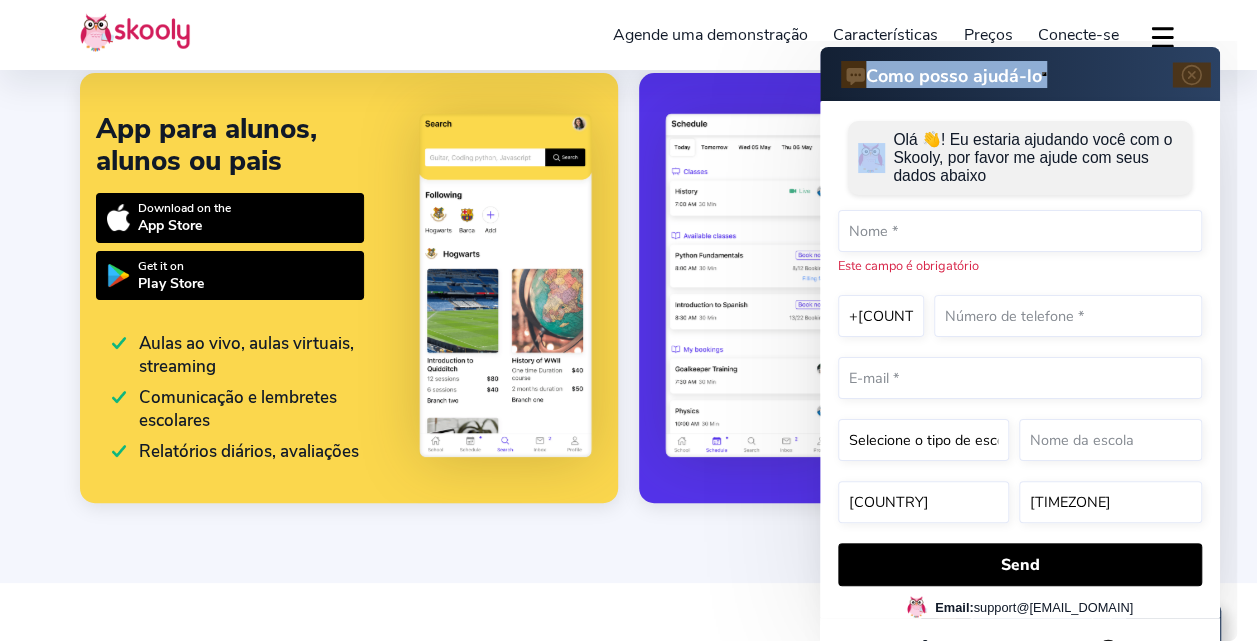 click 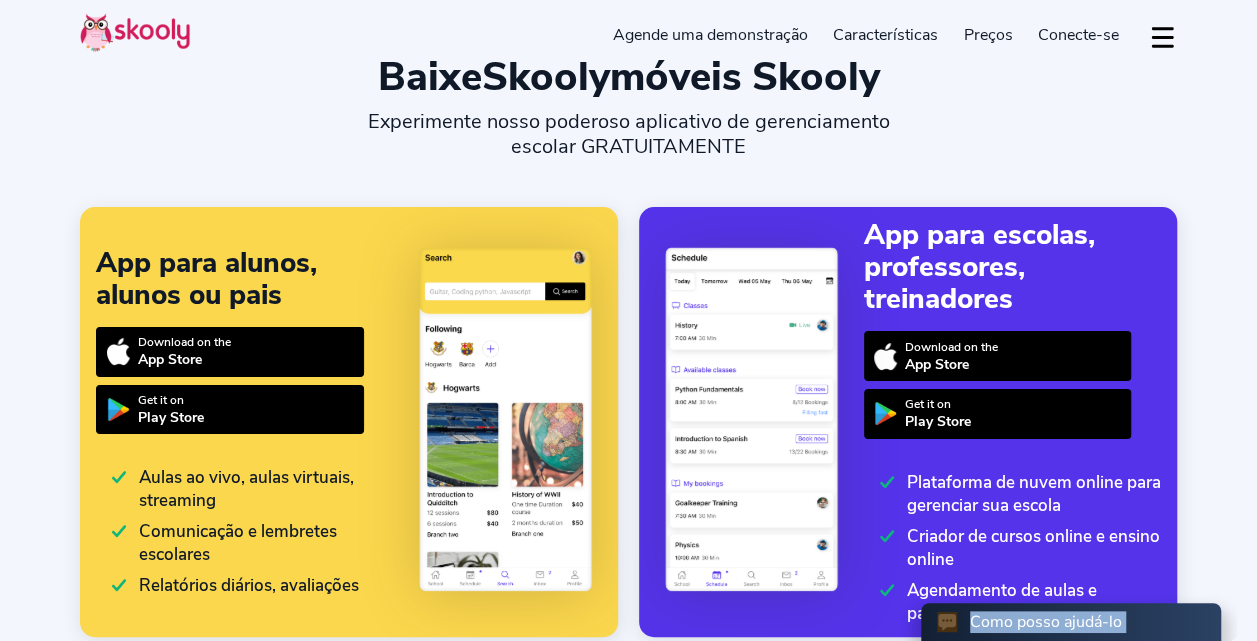 scroll, scrollTop: 58, scrollLeft: 0, axis: vertical 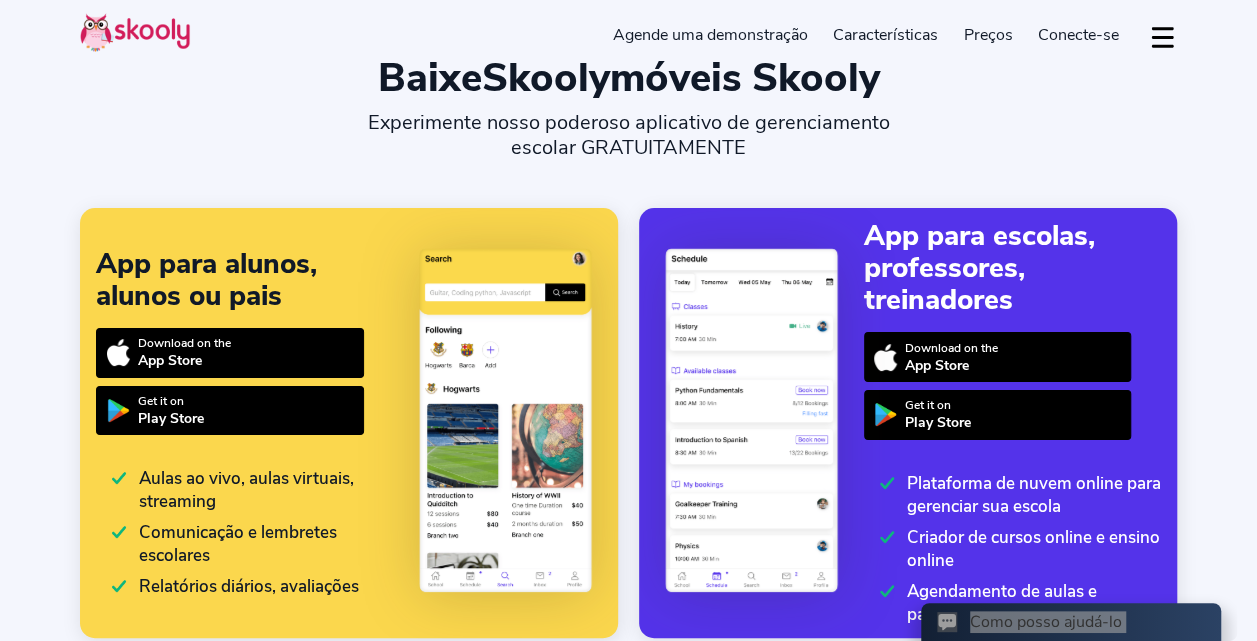 click on "Preços" at bounding box center [988, 35] 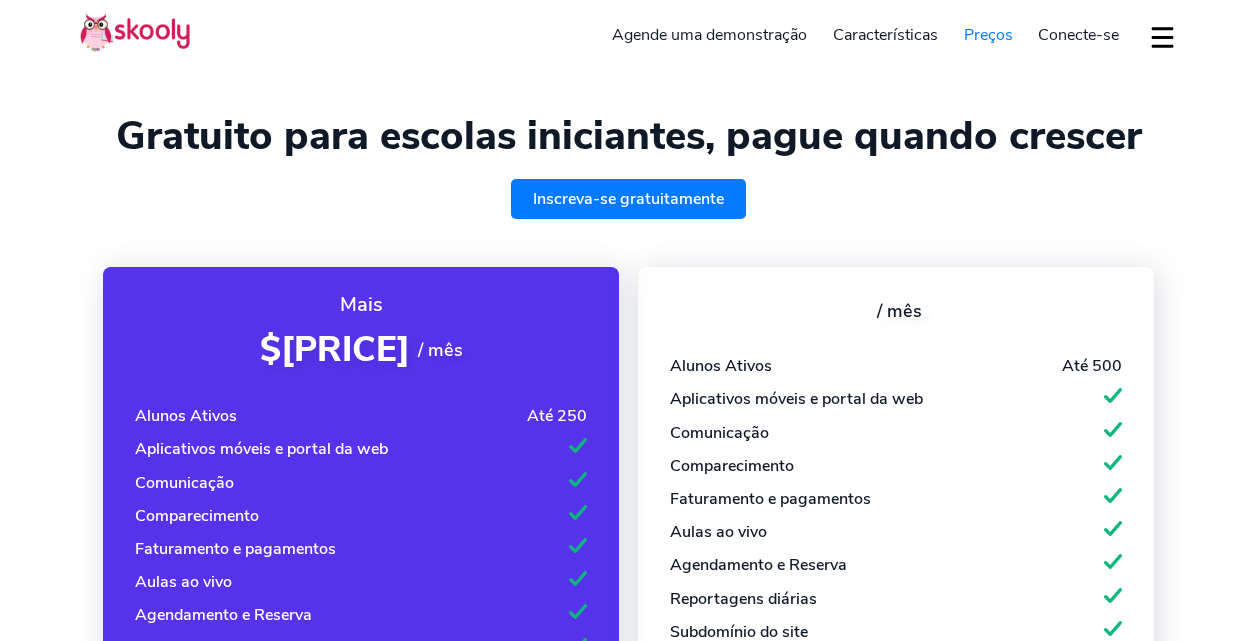select on "pt" 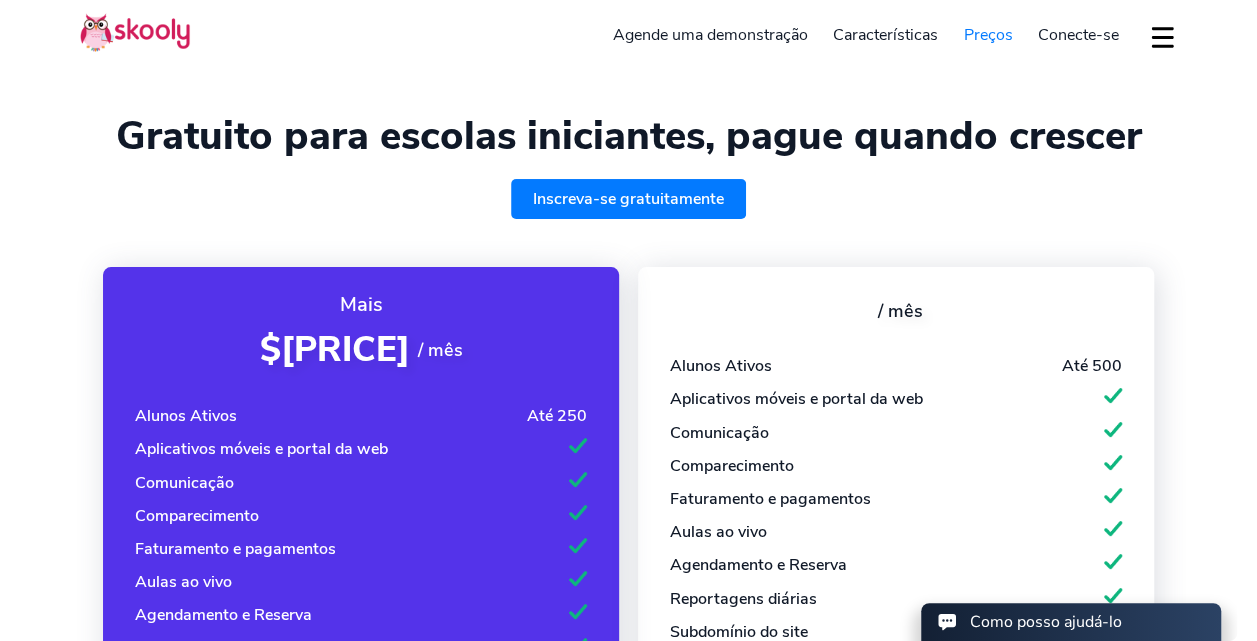 scroll, scrollTop: 0, scrollLeft: 0, axis: both 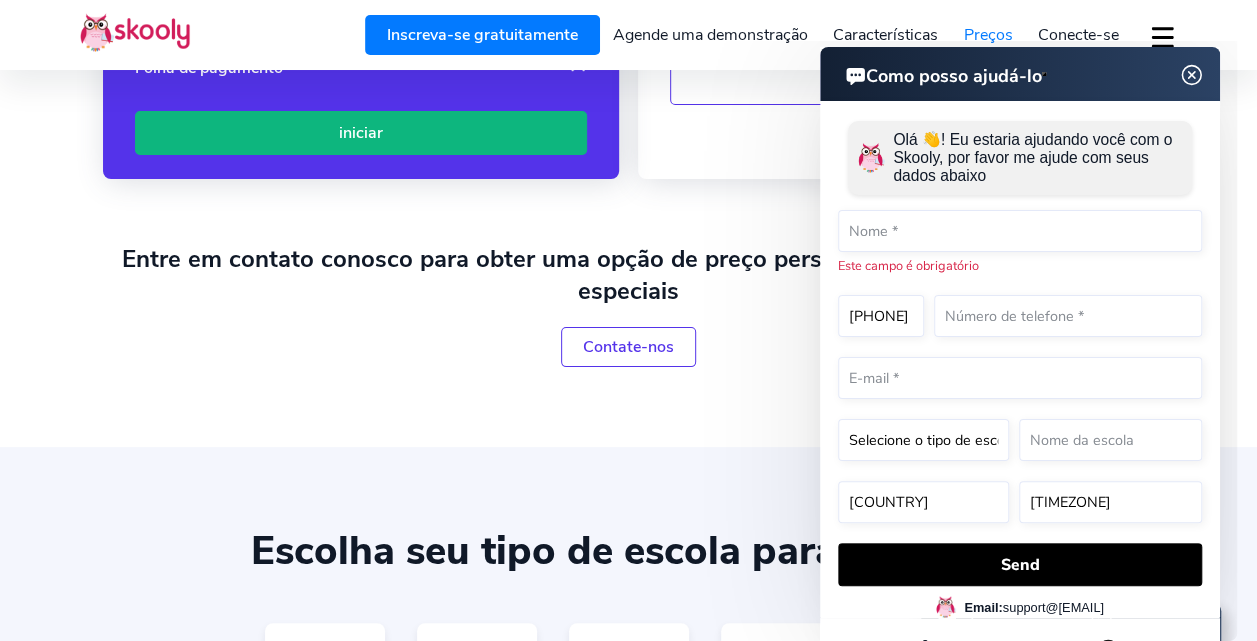 click 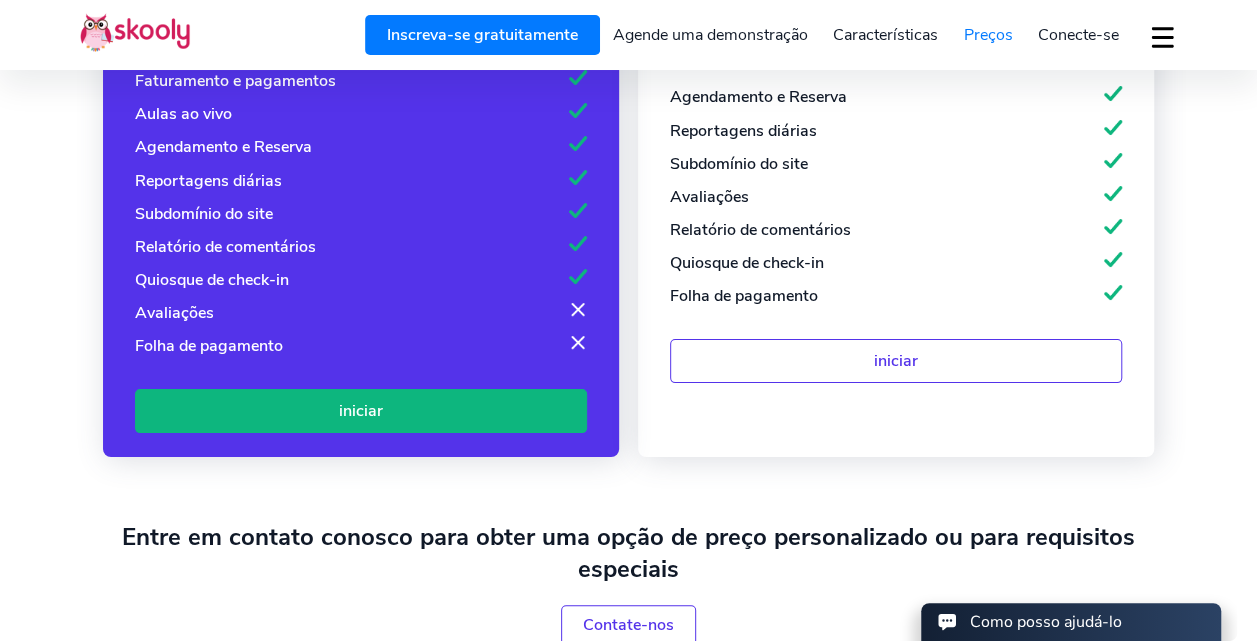 scroll, scrollTop: 467, scrollLeft: 0, axis: vertical 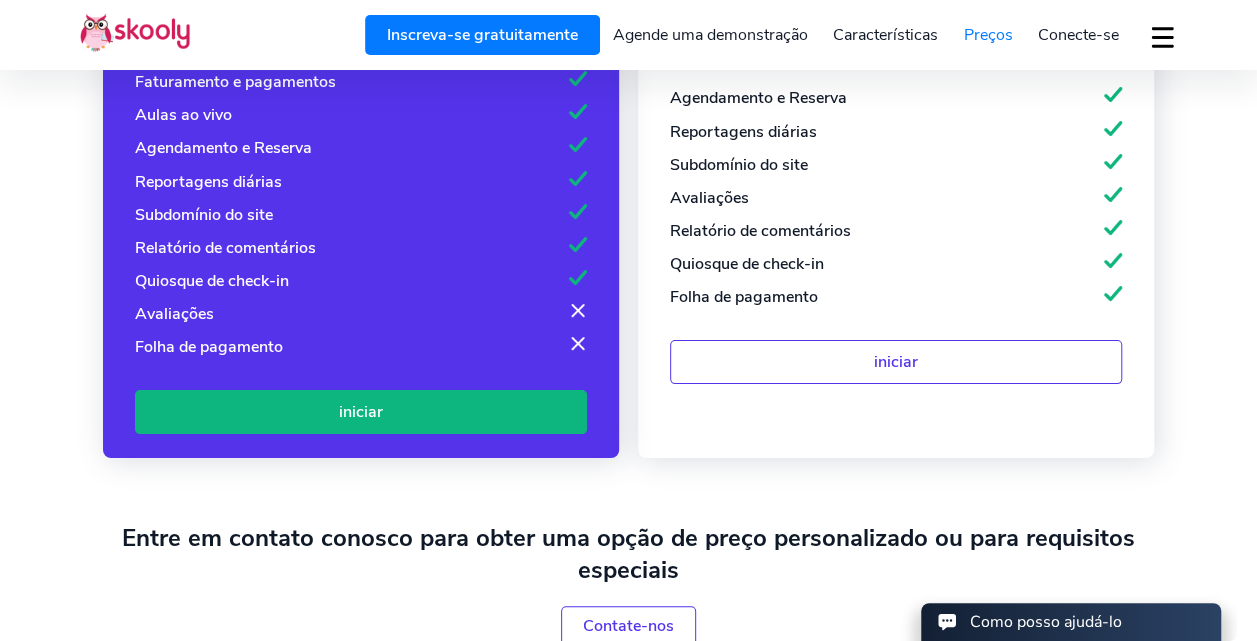 click on "iniciar" at bounding box center (361, 411) 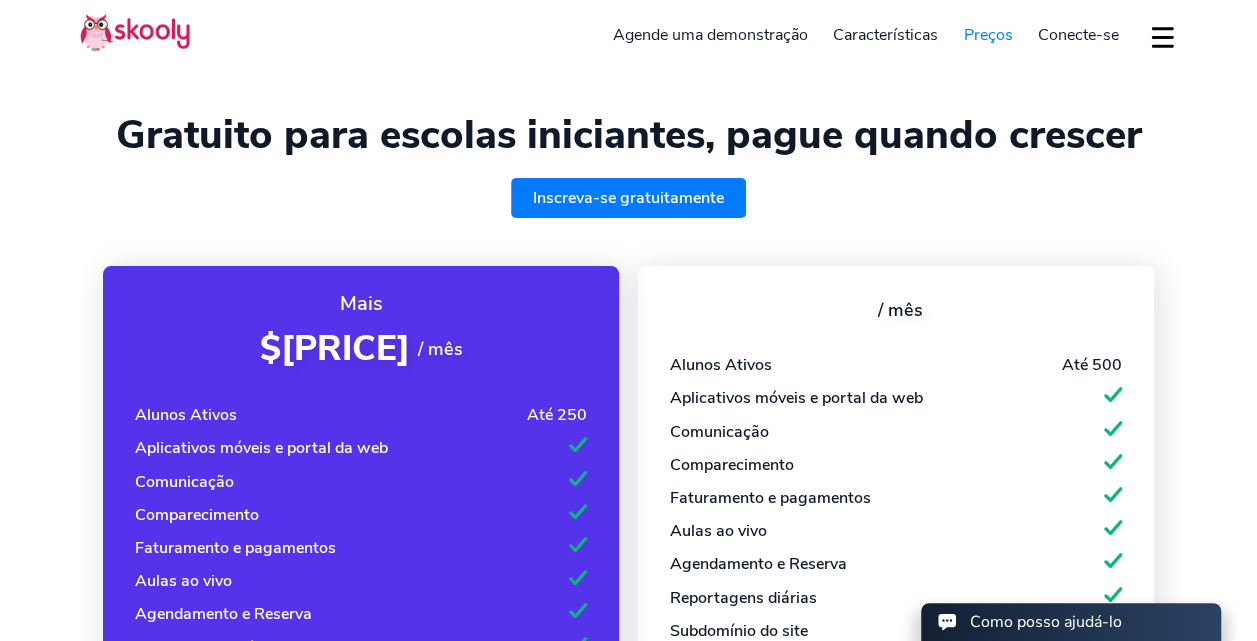 scroll, scrollTop: 0, scrollLeft: 0, axis: both 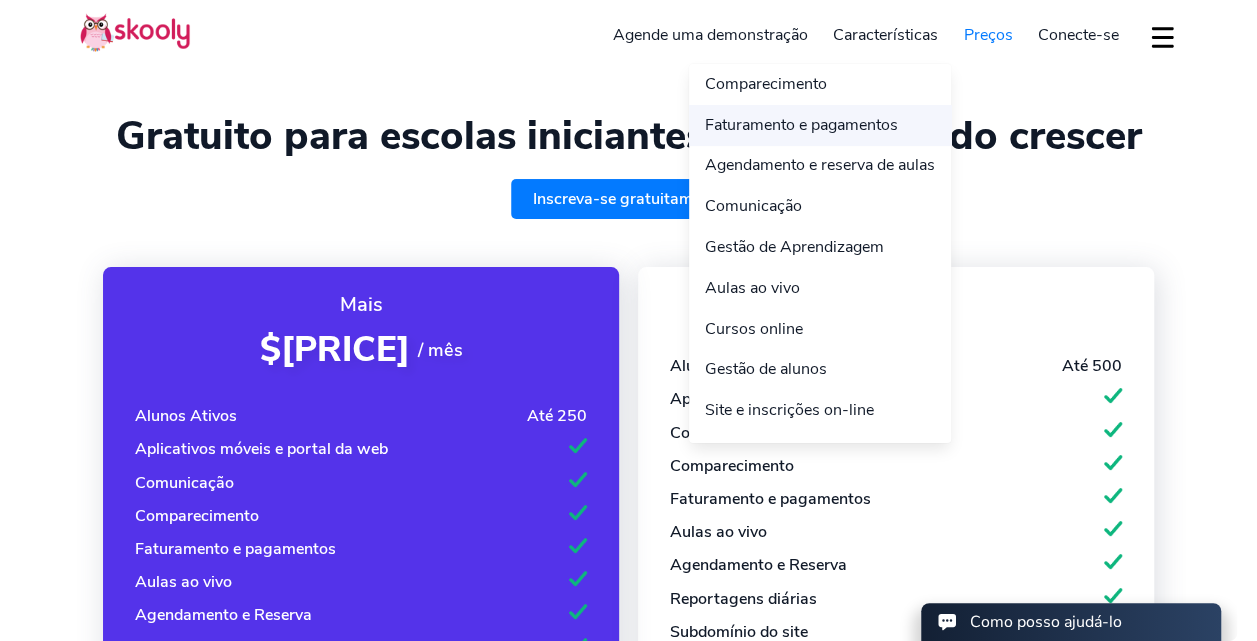click on "Faturamento e pagamentos" at bounding box center [820, 125] 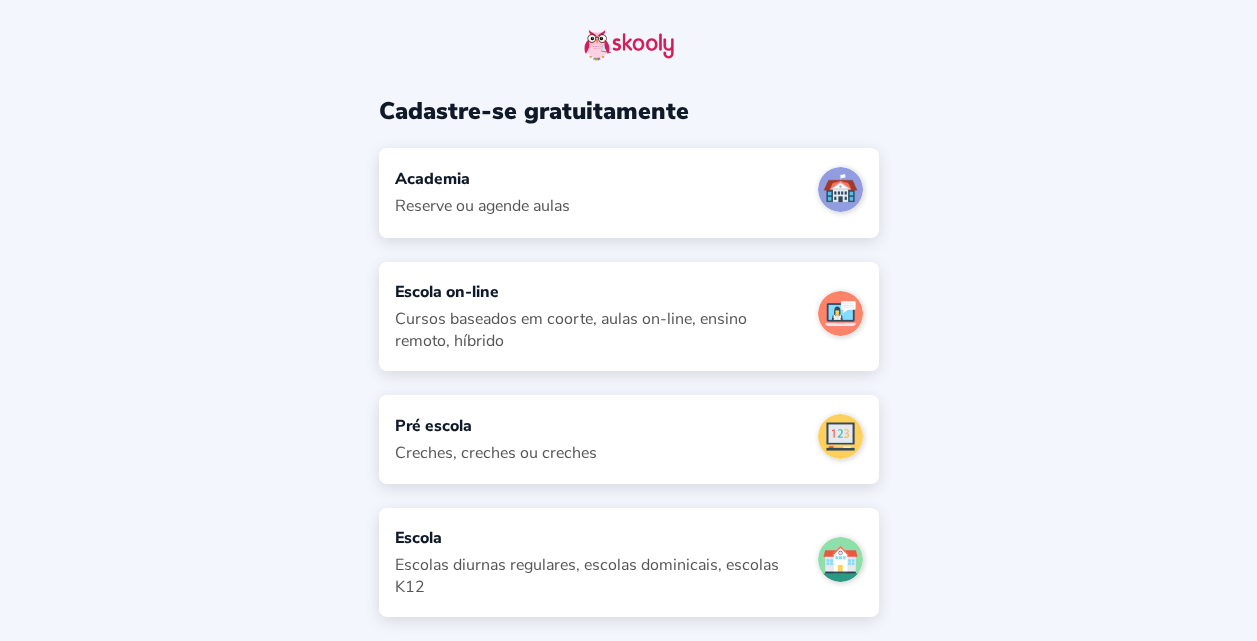 scroll, scrollTop: 0, scrollLeft: 0, axis: both 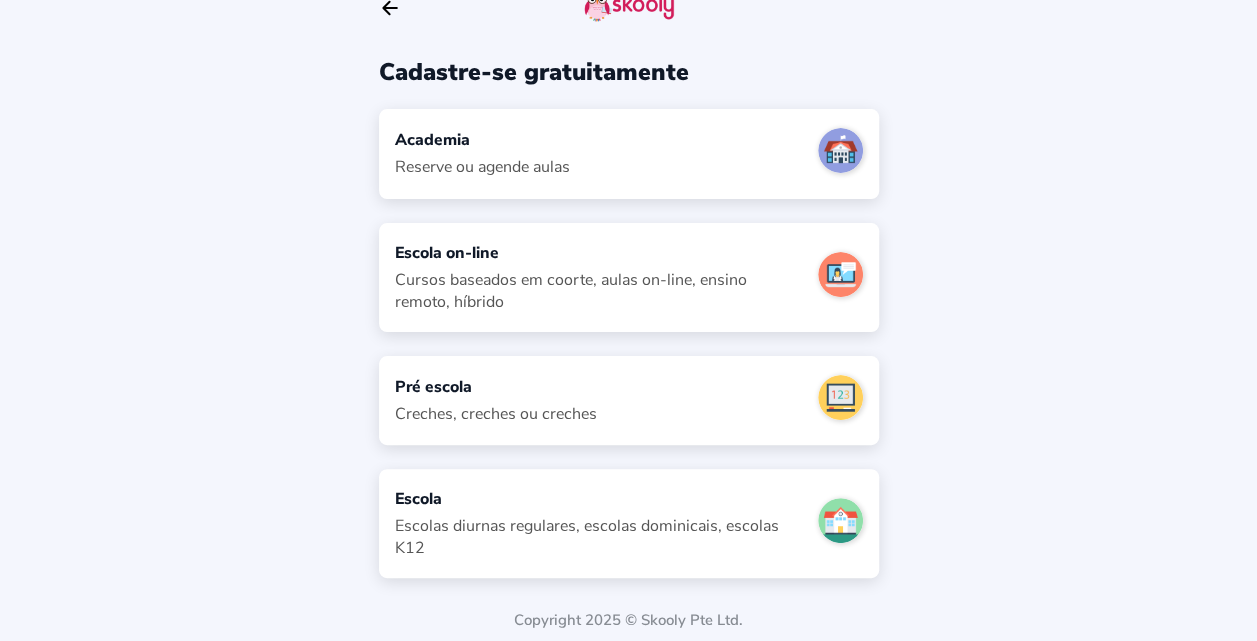 click on "Escolas diurnas regulares, escolas dominicais, escolas K12" 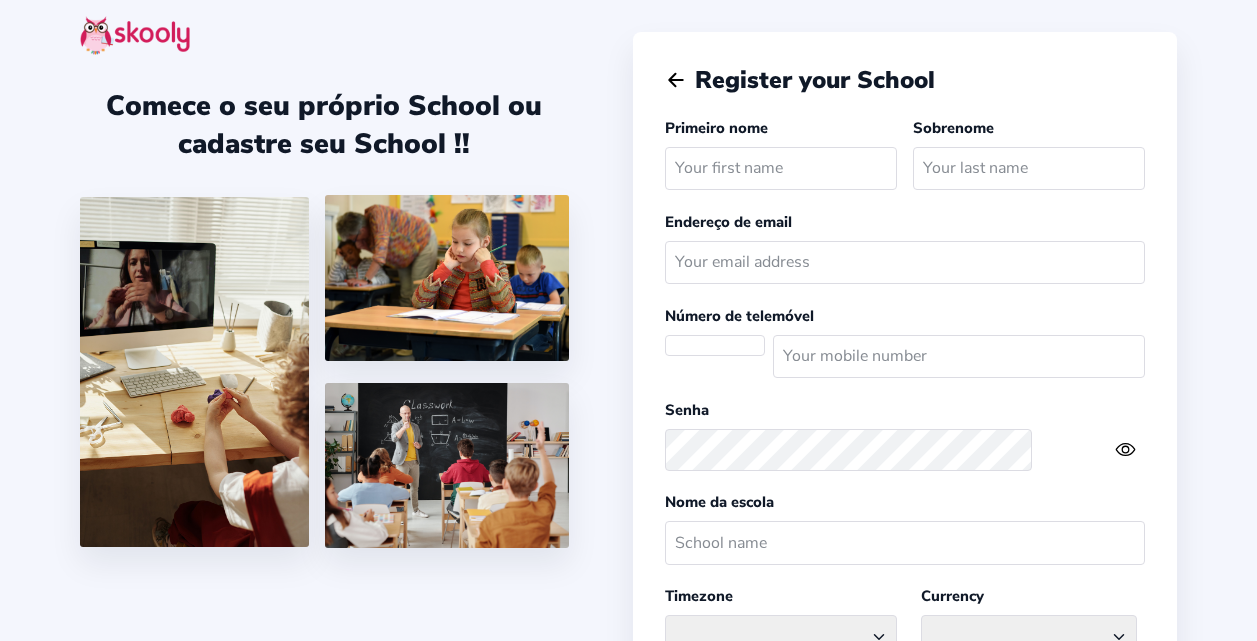 scroll, scrollTop: 229, scrollLeft: 0, axis: vertical 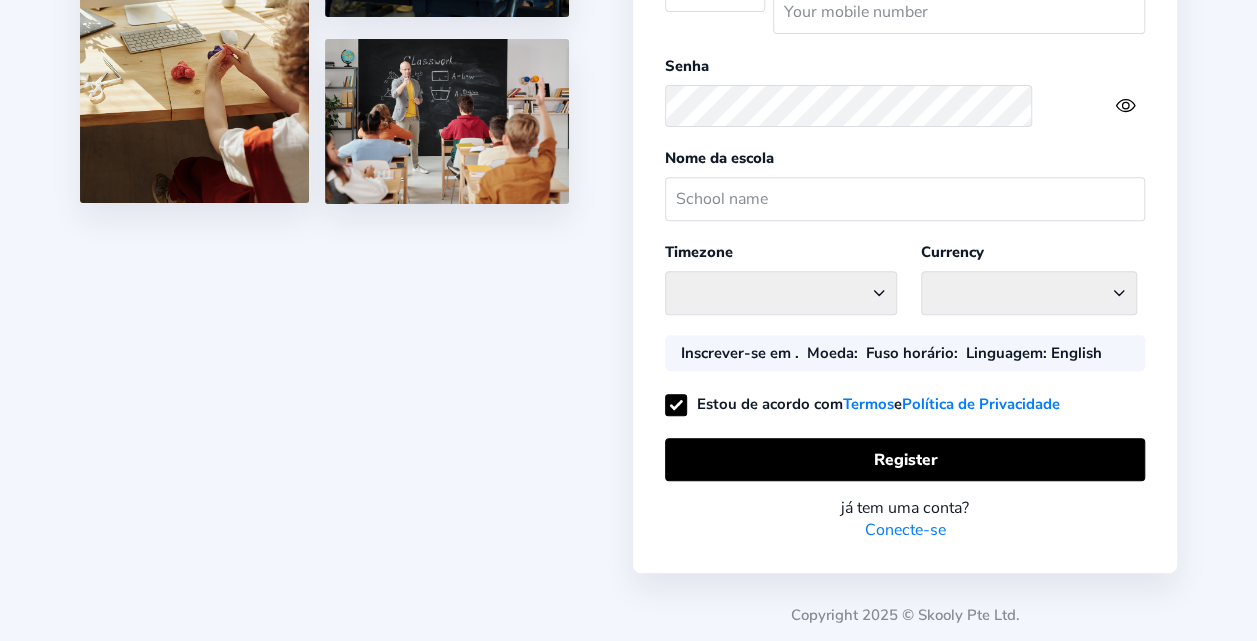 select 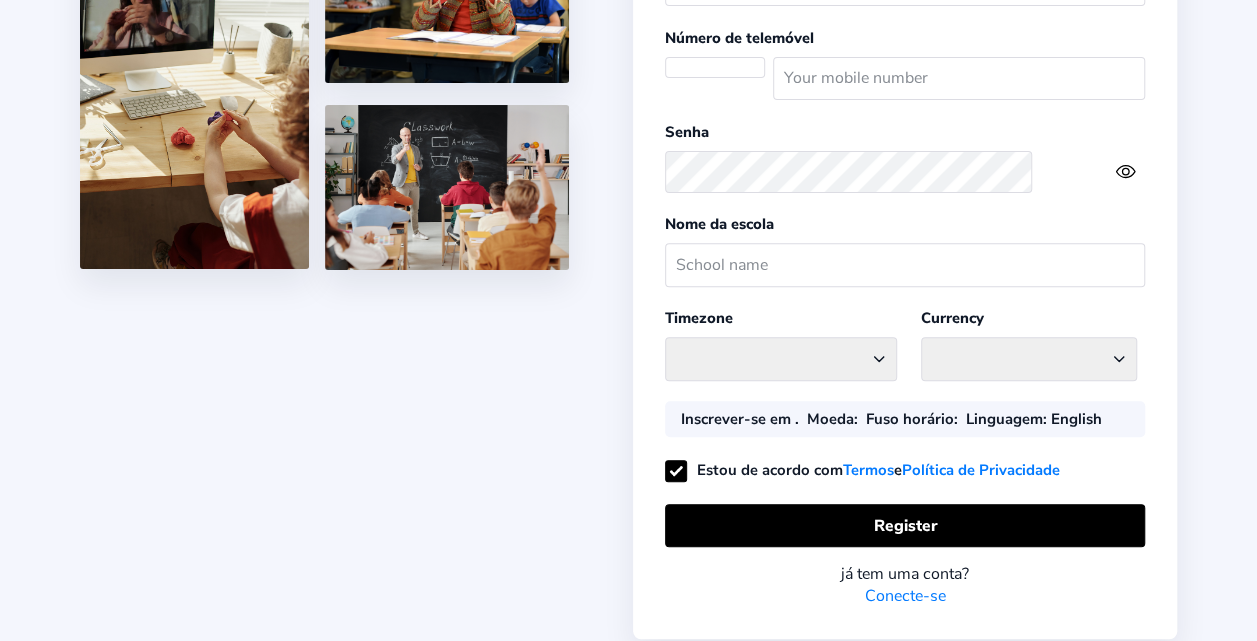 scroll, scrollTop: 136, scrollLeft: 0, axis: vertical 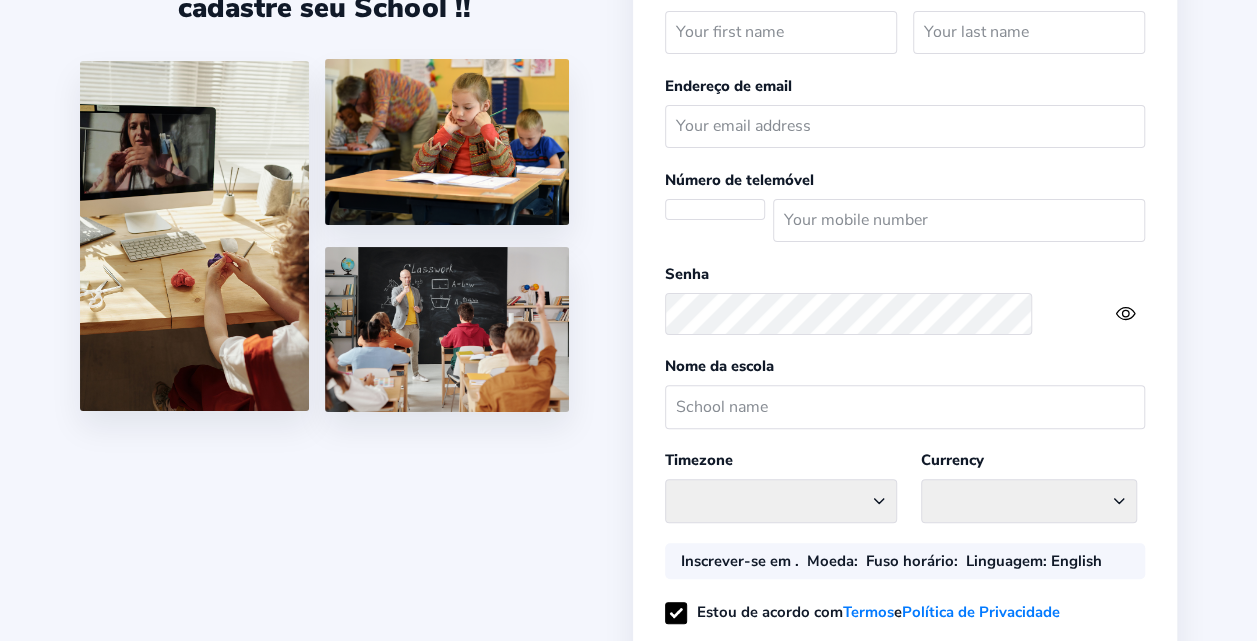 drag, startPoint x: 0, startPoint y: 0, endPoint x: 276, endPoint y: 435, distance: 515.17084 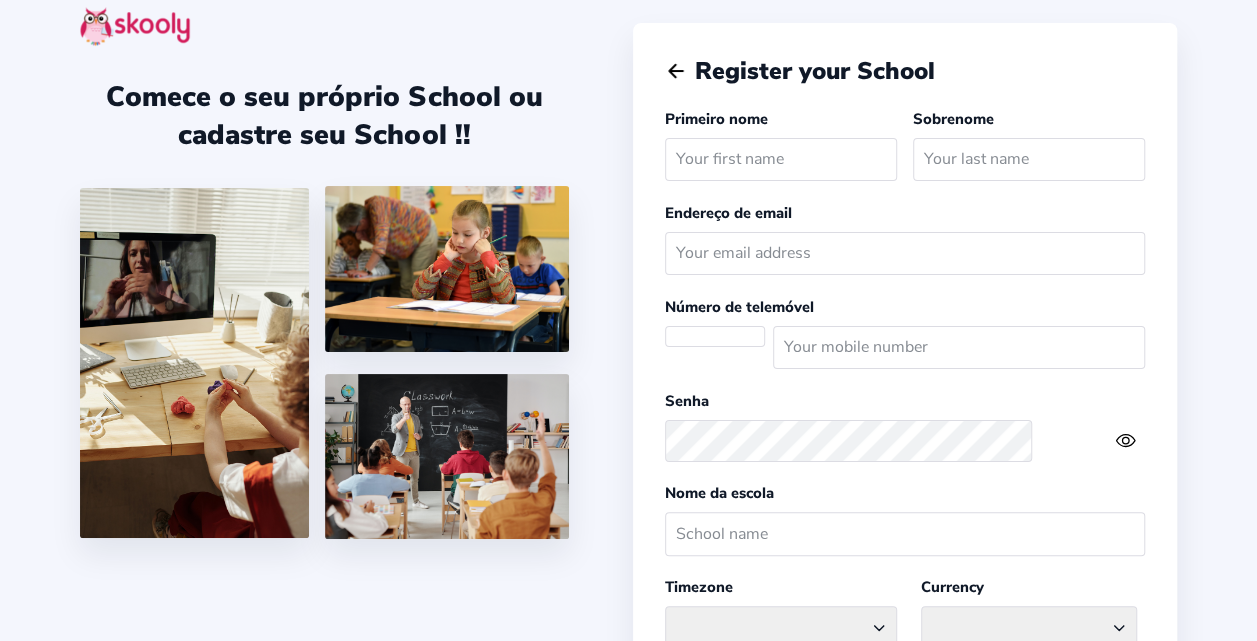 scroll, scrollTop: 0, scrollLeft: 0, axis: both 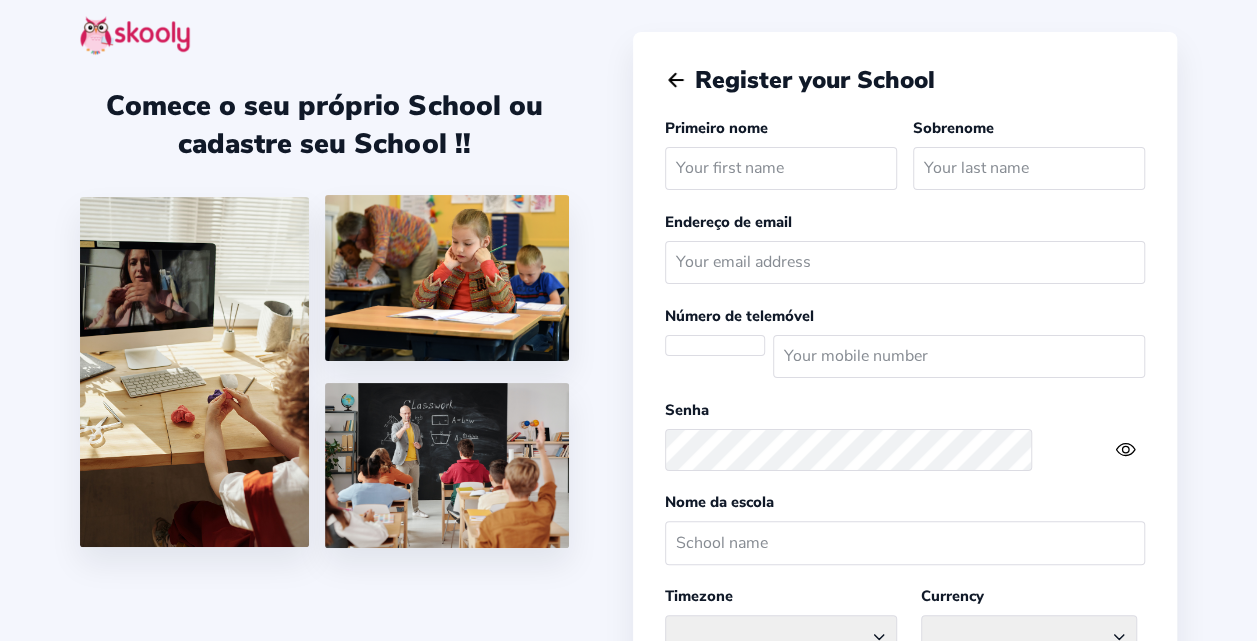 select on "[TIMEZONE]" 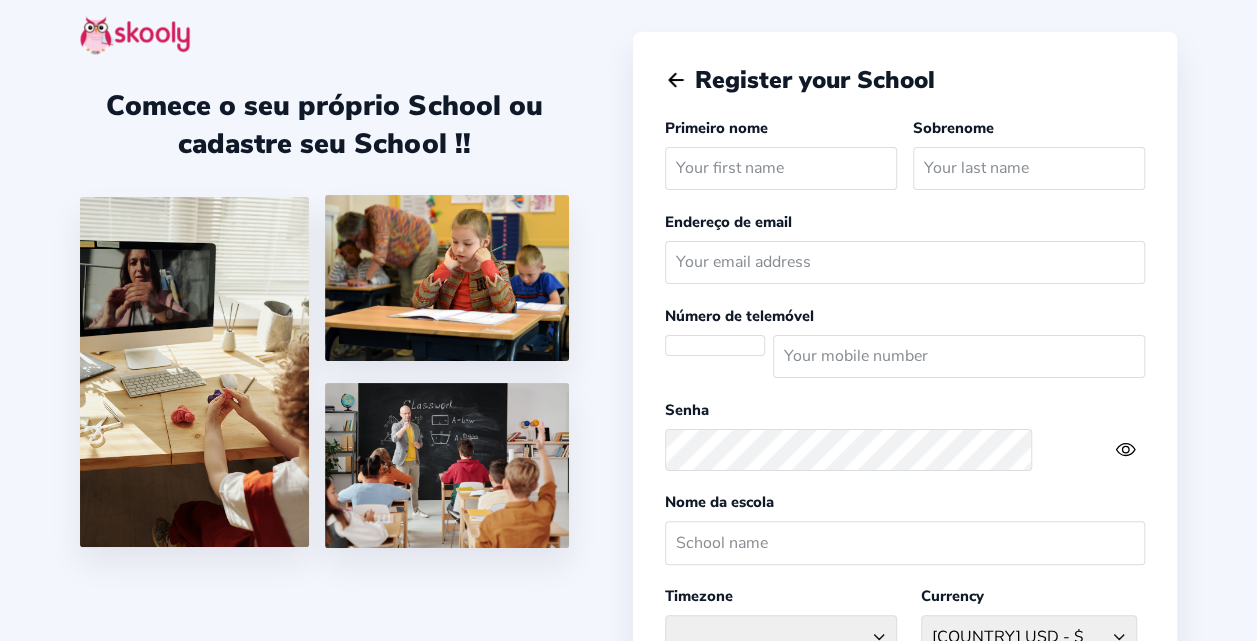 select on "US" 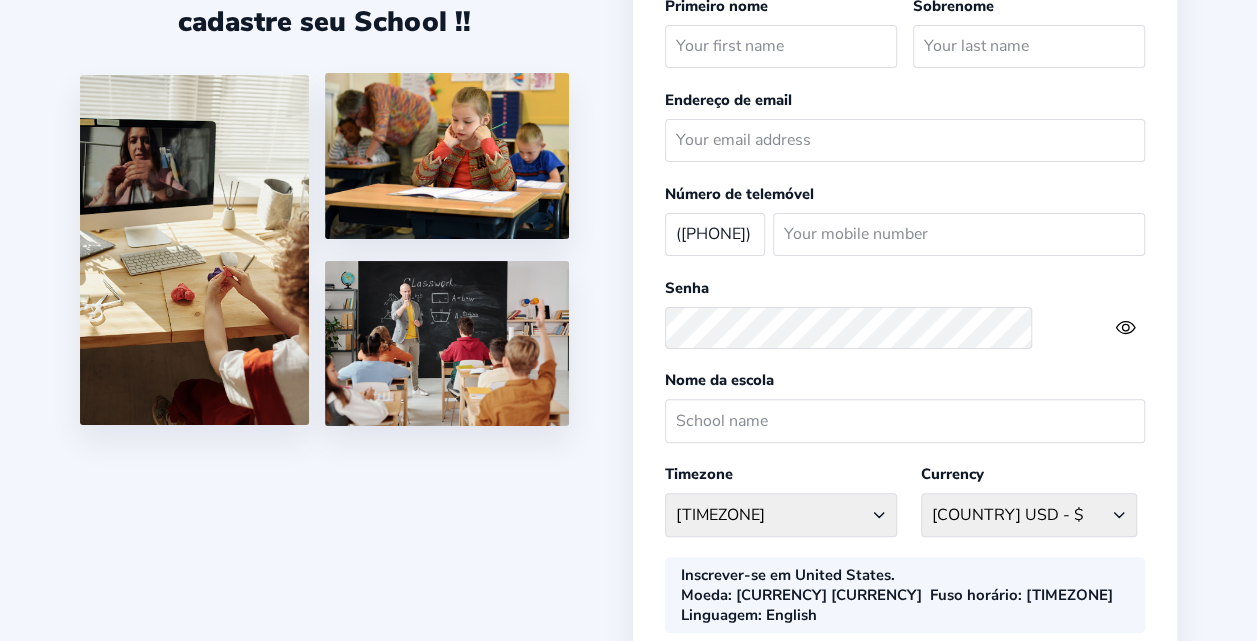 scroll, scrollTop: 0, scrollLeft: 0, axis: both 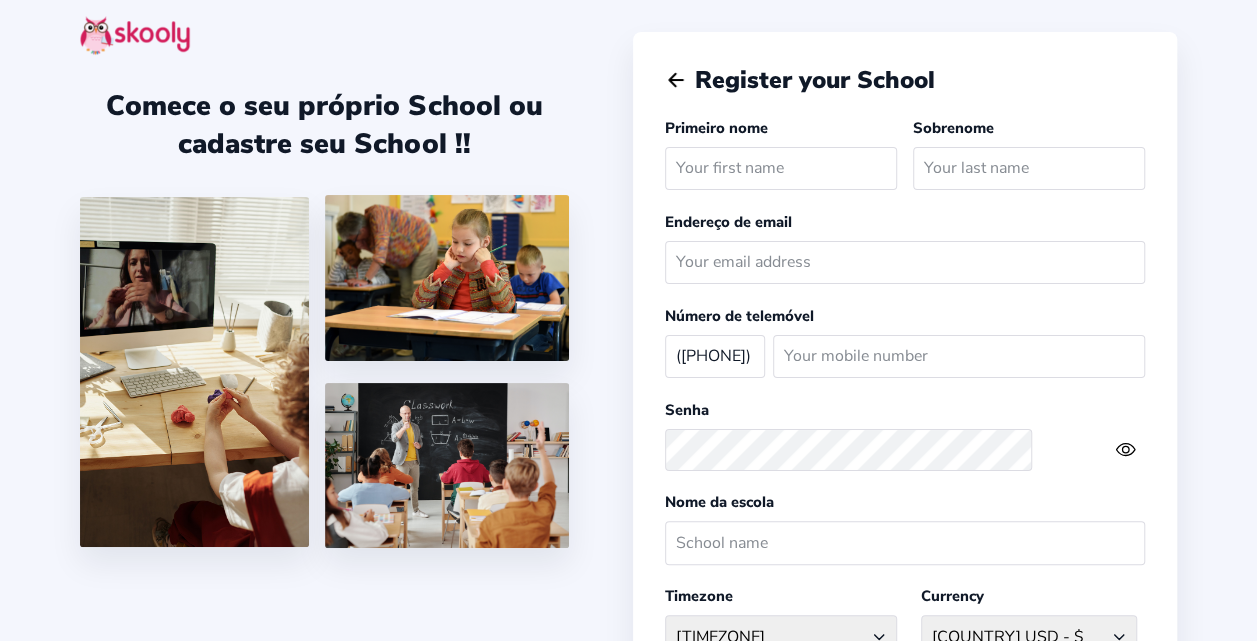 click on "Afghanistan (+93) Albania (+355) Algeria (+213) AmericanSamoa (+1684) Andorra (+376) Angola (+244) Anguilla (+1264) Antarctica (+672) Antigua and Barbuda (+1268) Argentina (+54) Armenia (+374) Aruba (+297) Australia (+61) Austria (+43) Azerbaijan (+994) Bahamas (+1242) Bahrain (+973) Bangladesh (+880) Barbados (+1246) Belarus (+375) Belgium (+32) Belize (+501) Benin (+229) Bermuda (+1441) Bhutan (+975) Bolivia, Plurinational State of (+591) Bosnia and Herzegovina (+387) Botswana (+267) Brazil (+55) British Indian Ocean Territory (+246) Brunei Darussalam (+673) Bulgaria (+359) Burkina Faso (+226) Burundi (+257) Cambodia (+855) Cameroon (+237) Canada (+1) Cape Verde (+238) Cayman Islands (+1345) Central African Republic (+236) Chad (+235) Chile (+56) China (+86) Colombia (+57) Comoros (+269) Congo (+242) Congo, The Democratic Republic of the (+243) Cook Islands (+682) Costa Rica (+506) Cote d'Ivoire (+225) Croatia (+385) Cuba (+53) Cyprus (+357) Czech Republic (+420) Denmark (+45) Djibouti (+253) Ecuador (+593)" 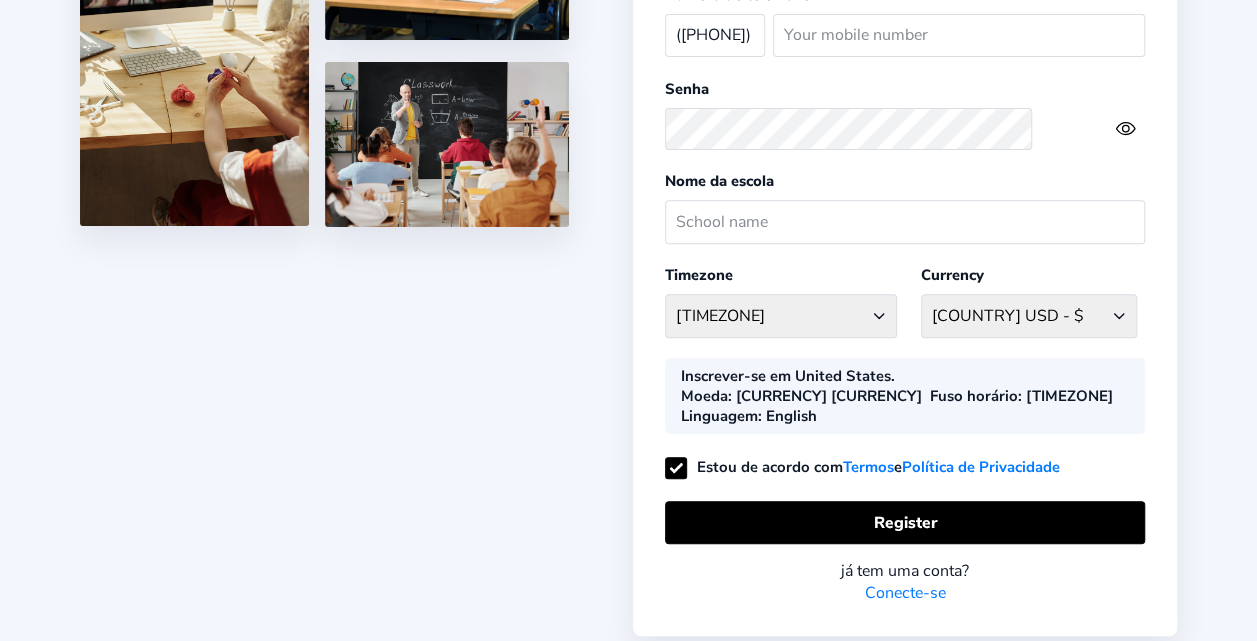 scroll, scrollTop: 322, scrollLeft: 0, axis: vertical 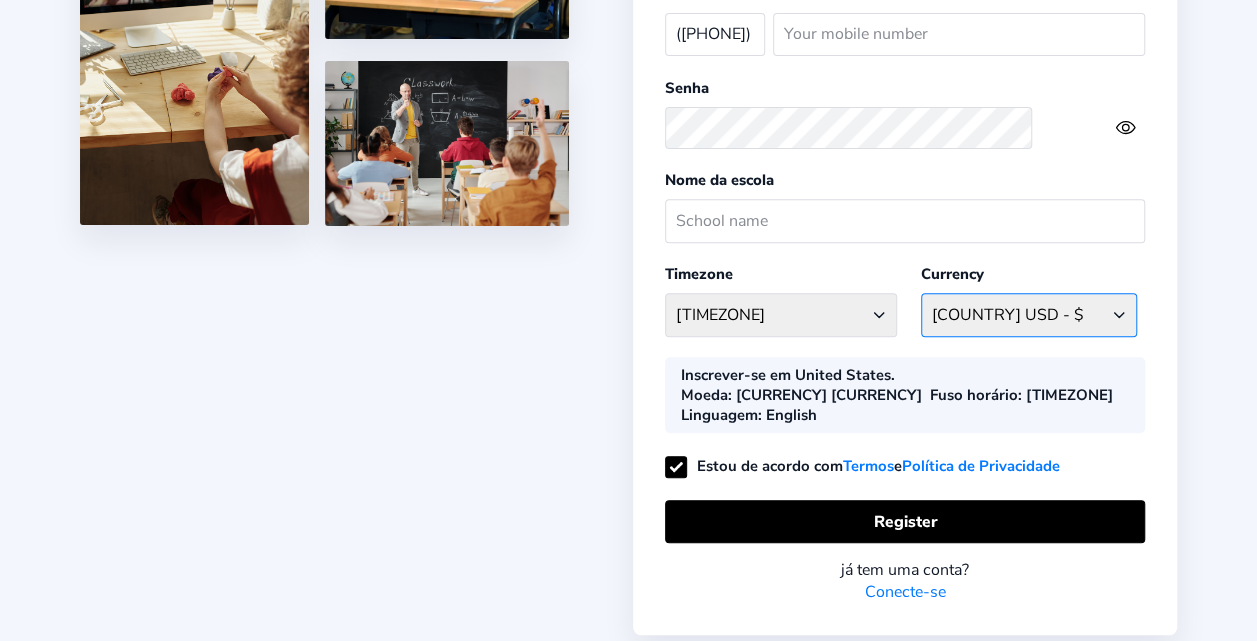 click on "USD $ Afghanistan AFN - ؋. Albania ALL - L Algeria DZD - دج AmericanSamoa USD - د$ Andorra EUR - € Angola AOA - Kz Anguilla XCD - $ Antarctica EUR - € Antigua and Barbuda ECD - $ Argentina ARS - $ Armenia AMD - ֏ Aruba AWG - Afl Australia AUD - $ Austria ATS - S Azerbaijan AZN - S Bahamas BSD - $ Bahrain BHD - د.ب Bangladesh BDT - ৳ Barbados BBD - $ Belarus BYN - Br Belgium BEF - fr Belize BZD - $ Benin XOF - CFA Bermuda BMD - $ Bhutan BTN - Nu Bolivia, Plurinational State of BOB - Bs Bosnia and Herzegovina BAM - KM Botswana BWP - P Brazil BRL - R$ British Indian Ocean Territory GBP - £ Brunei Darussalam BND - $ Bulgaria BGN - лв Burkina Faso BFA - CFA Burundi BIF - FBu Cambodia KHR - ៛ Cameroon XAF - CFA Canada CAD - $ Cape Verde CVE - $ Cayman Islands KYD - $ Central African Republic XFA - CFA Chad XFA - CFA Chile CLF - $ China CNY - ¥ Colombia COP - $ Comoros KMF - CF Congo XAF - CFA Congo, The Democratic Republic of the CDF - FC Cook Islands NZD - $ Costa Rica CRC - ₡ Croatia HRK - kn" 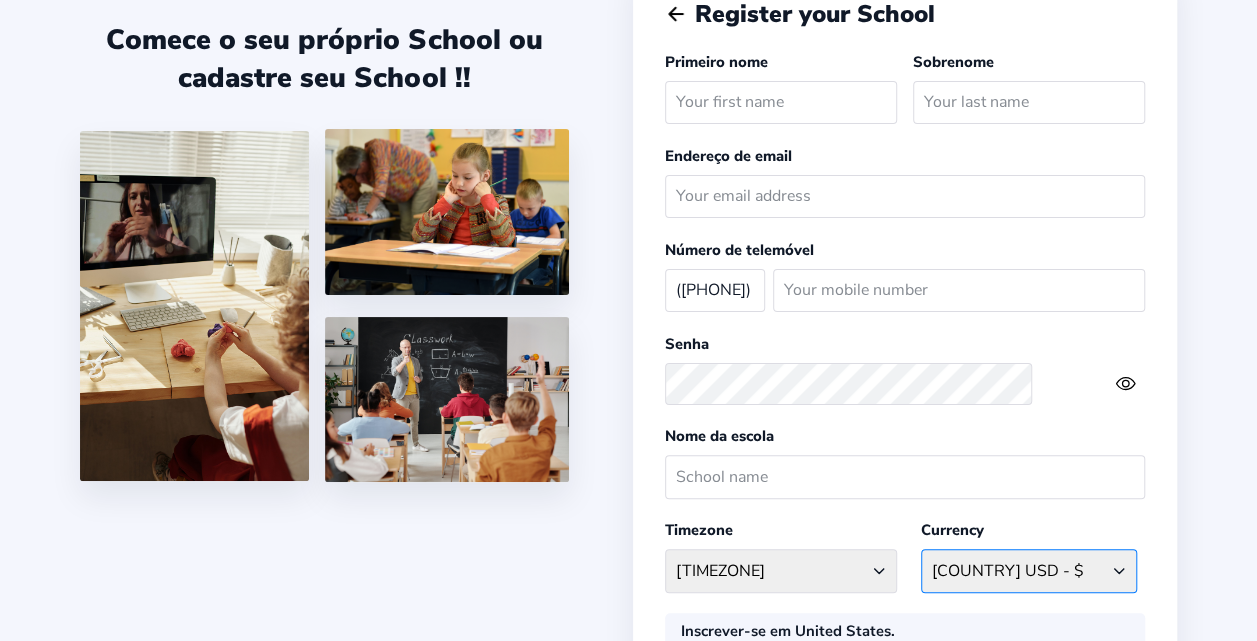 scroll, scrollTop: 0, scrollLeft: 0, axis: both 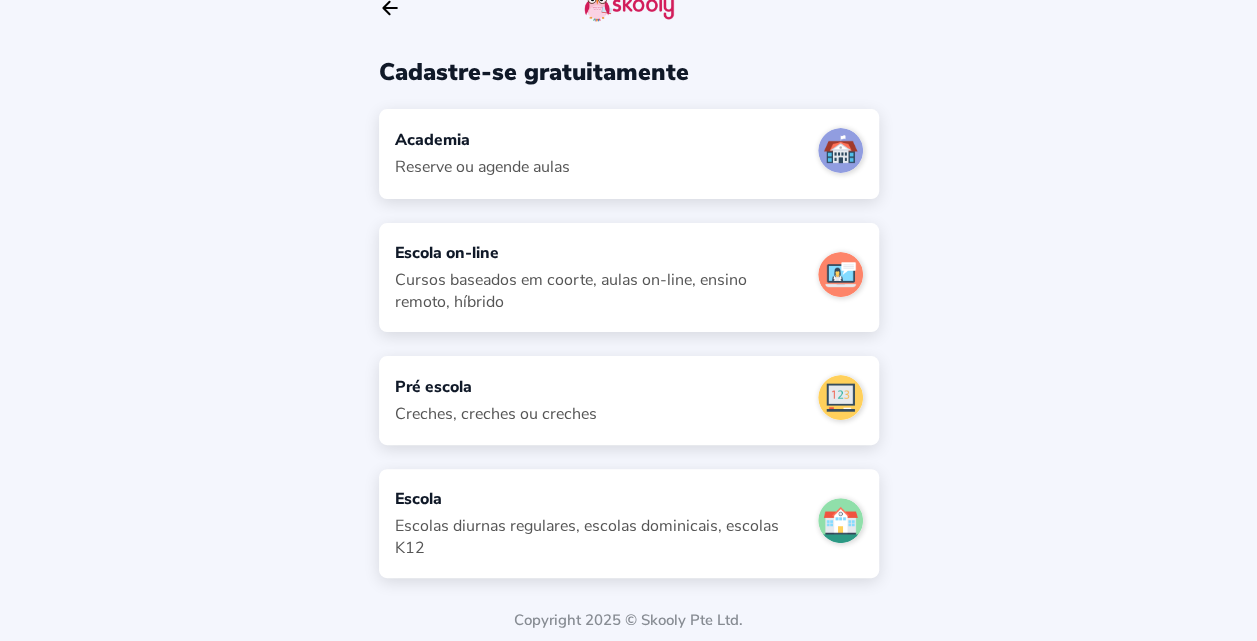 click on "Arrow Back" 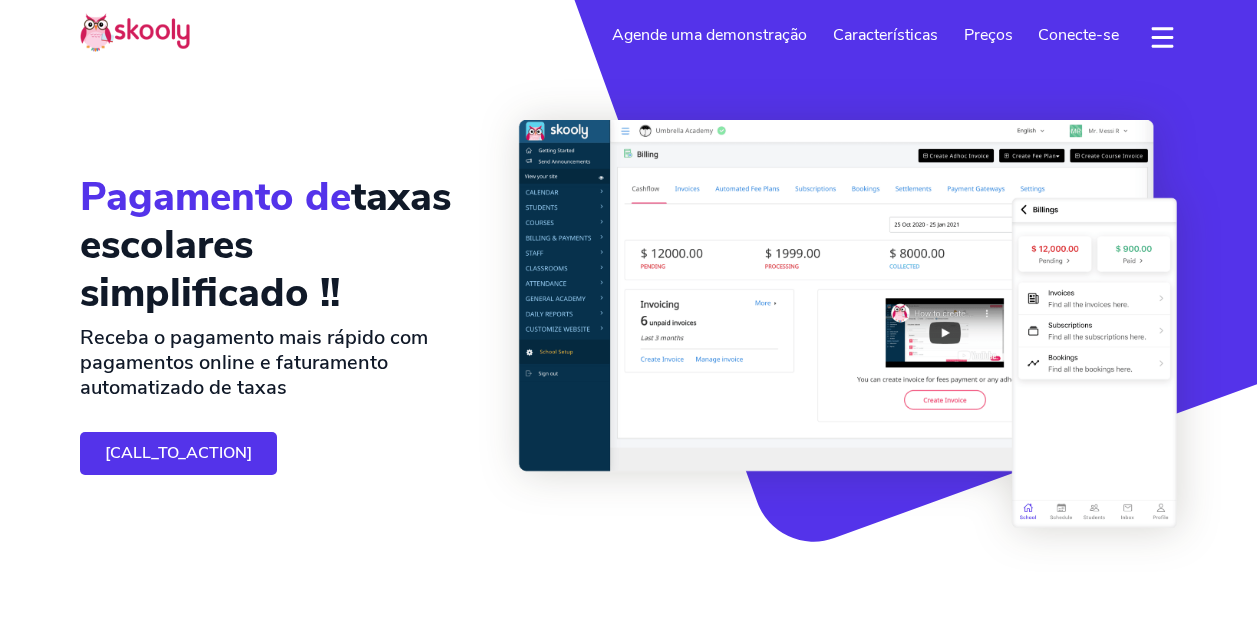 select on "pt" 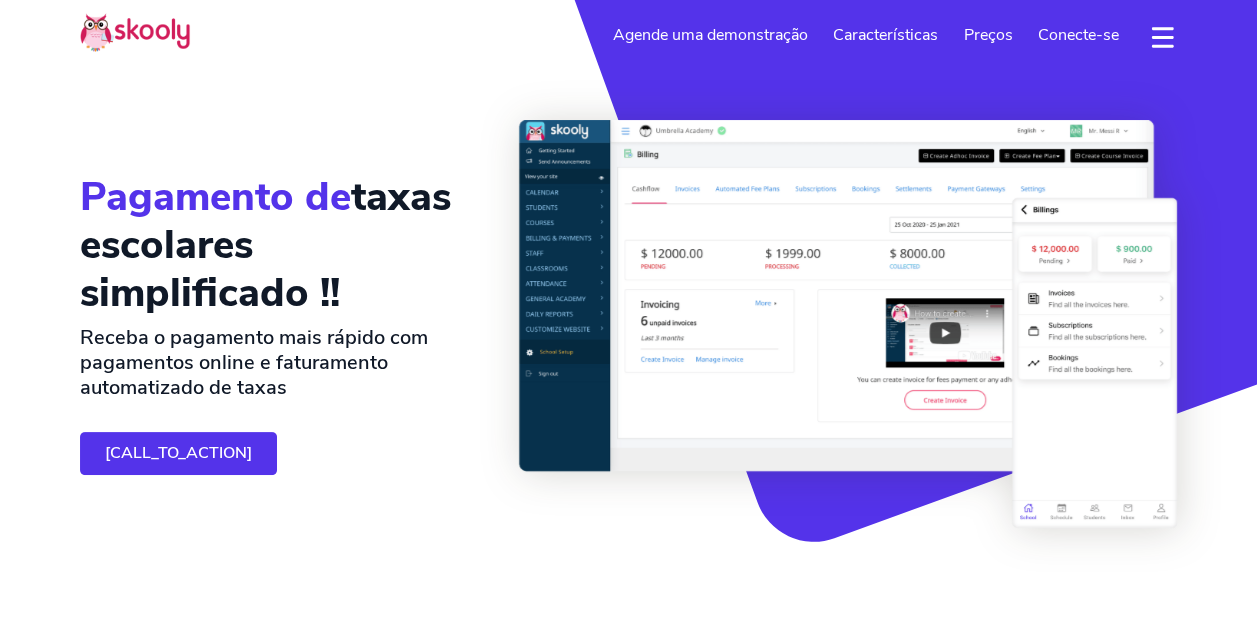 scroll, scrollTop: 0, scrollLeft: 0, axis: both 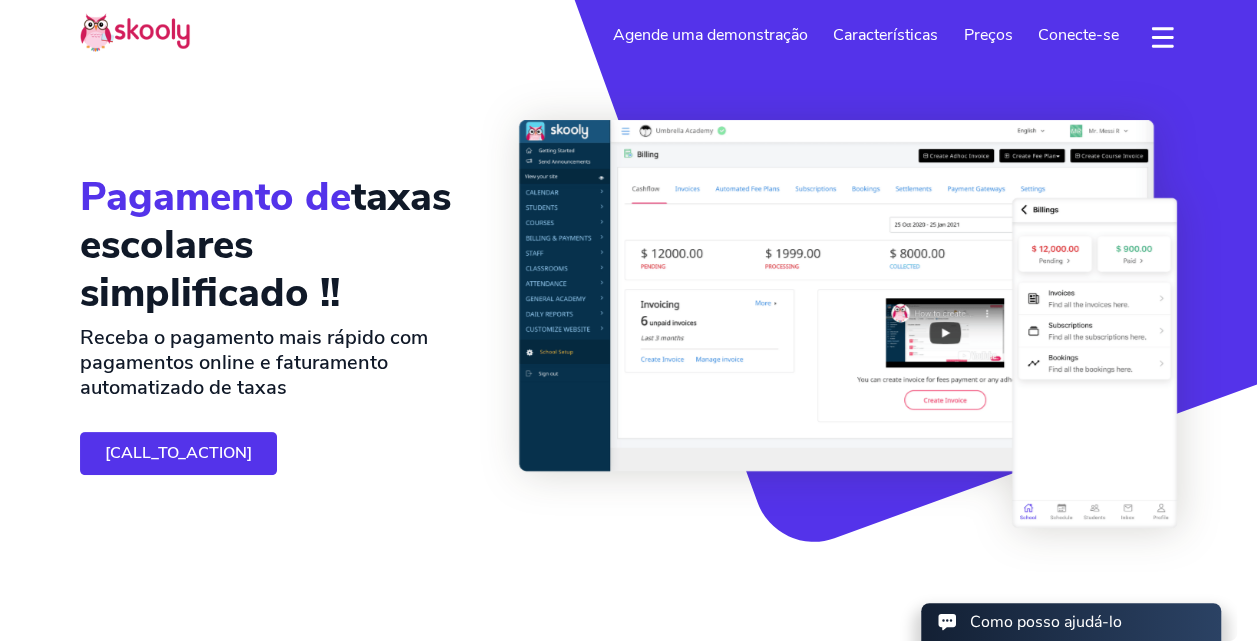 select on "1" 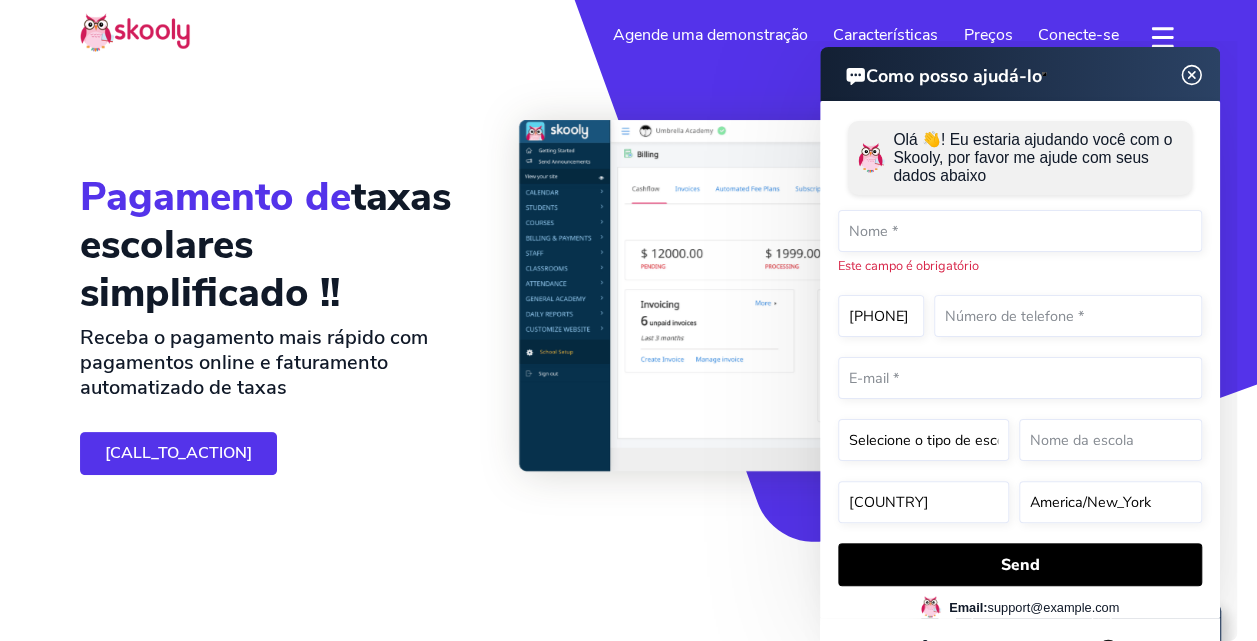 click 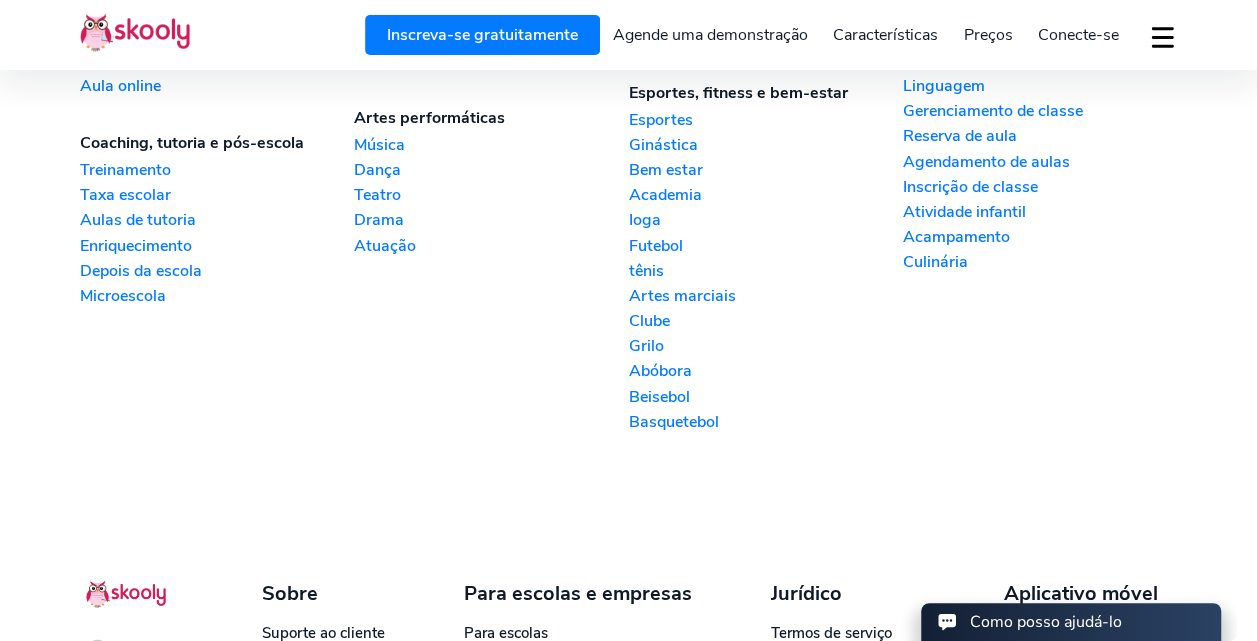 scroll, scrollTop: 5526, scrollLeft: 0, axis: vertical 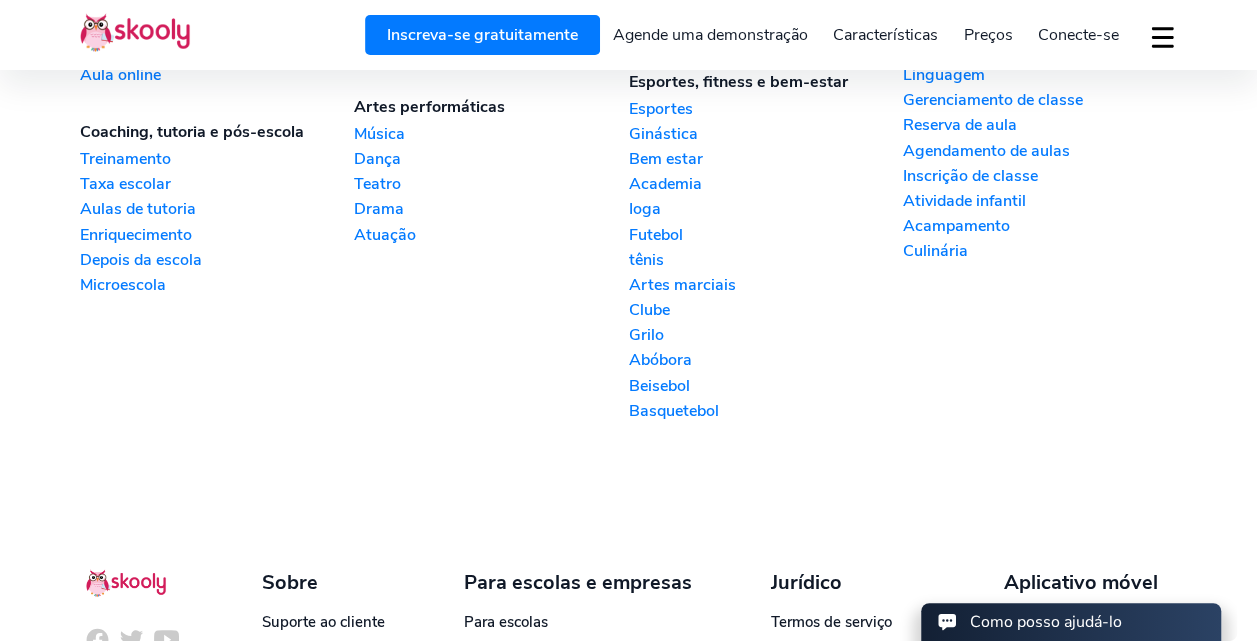 click on "Agende uma demonstração" at bounding box center [557, 730] 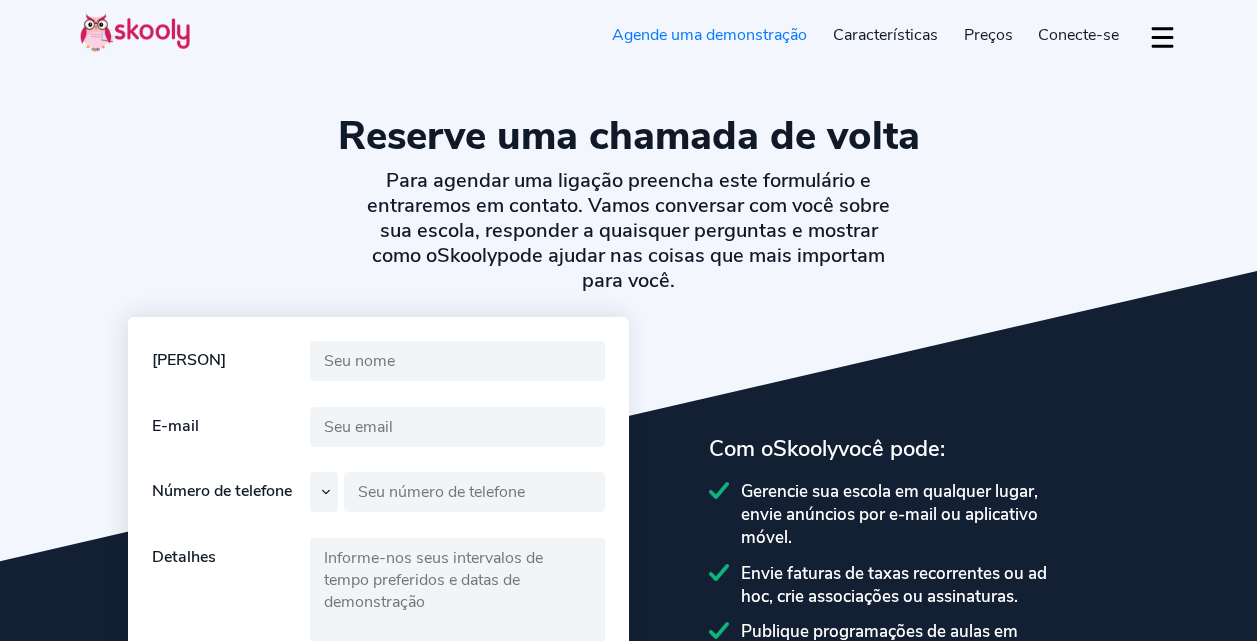 select on "pt" 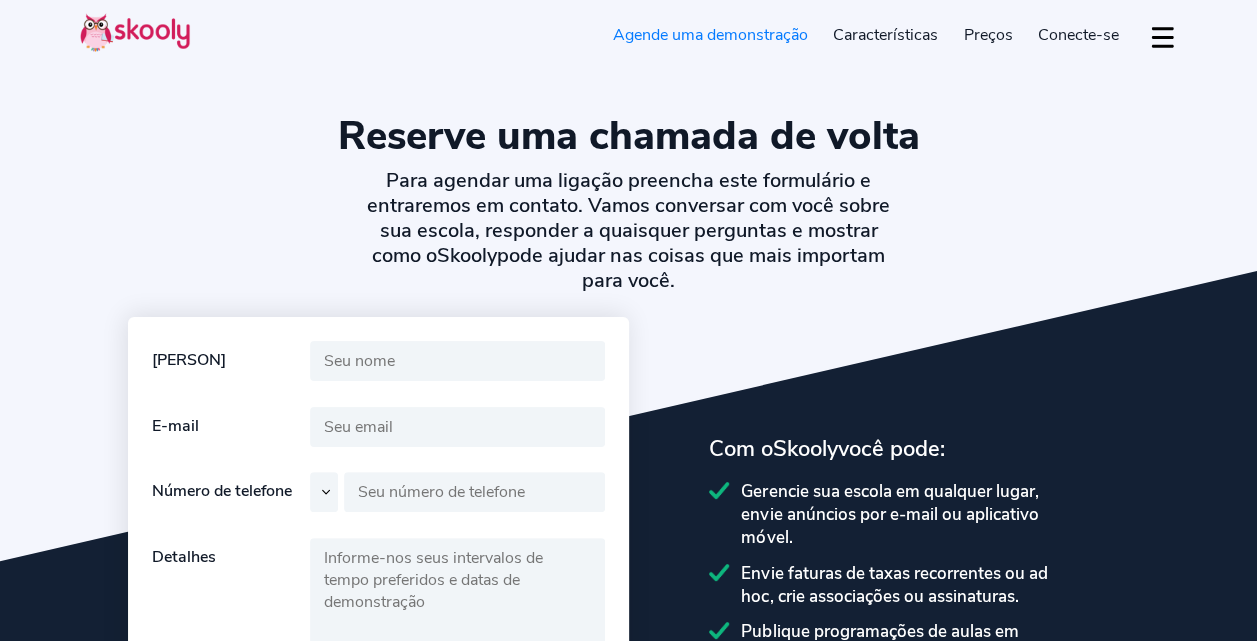 scroll, scrollTop: 0, scrollLeft: 0, axis: both 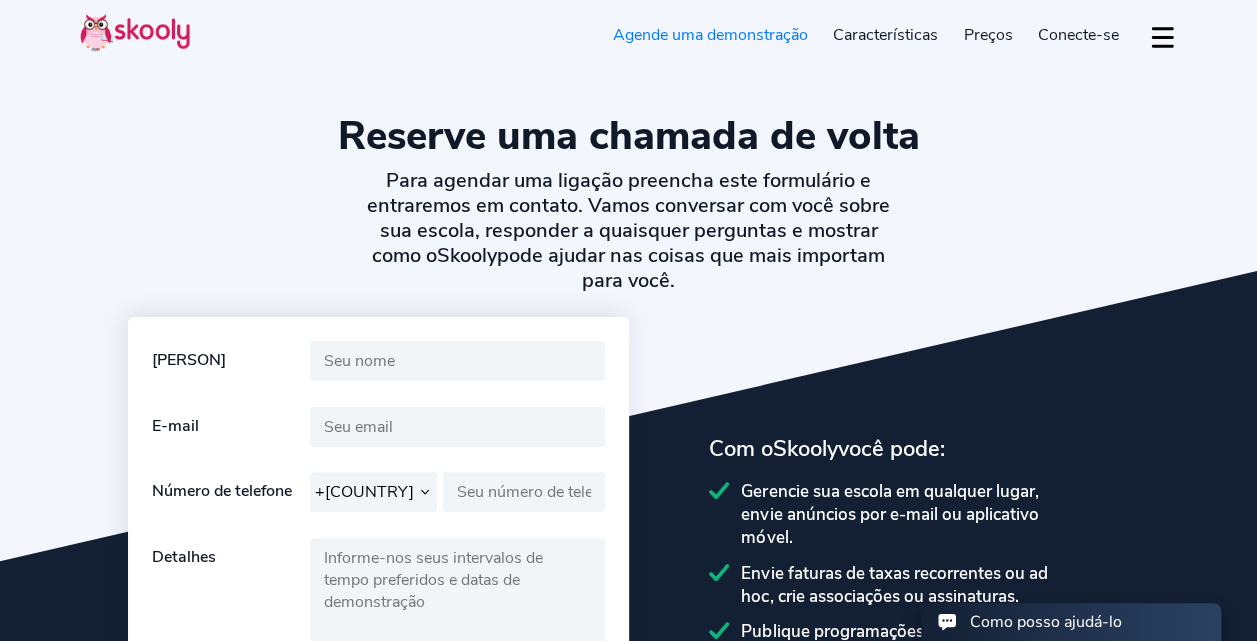 type on "[NAME]" 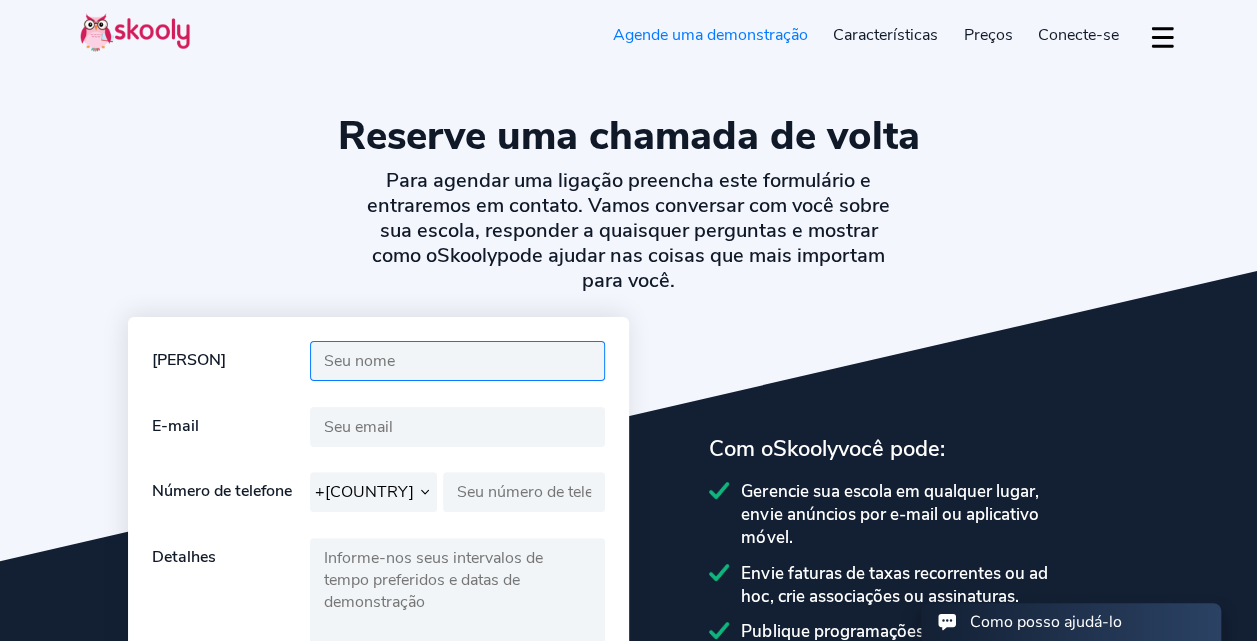 click at bounding box center [457, 361] 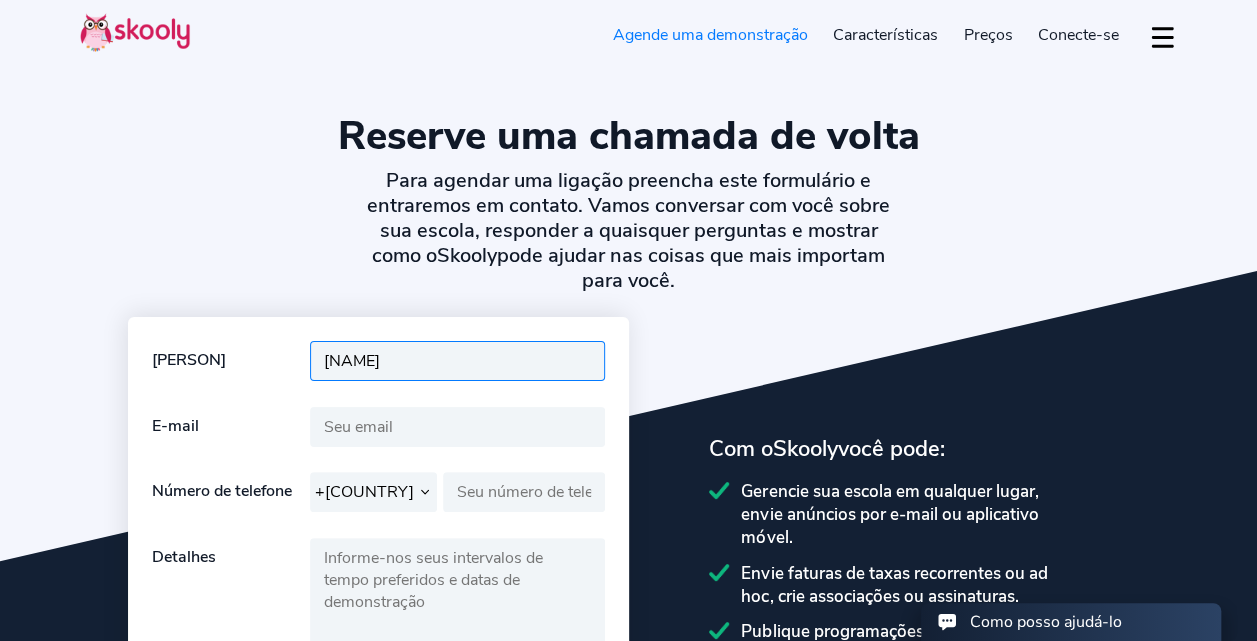 type on "[NAME]" 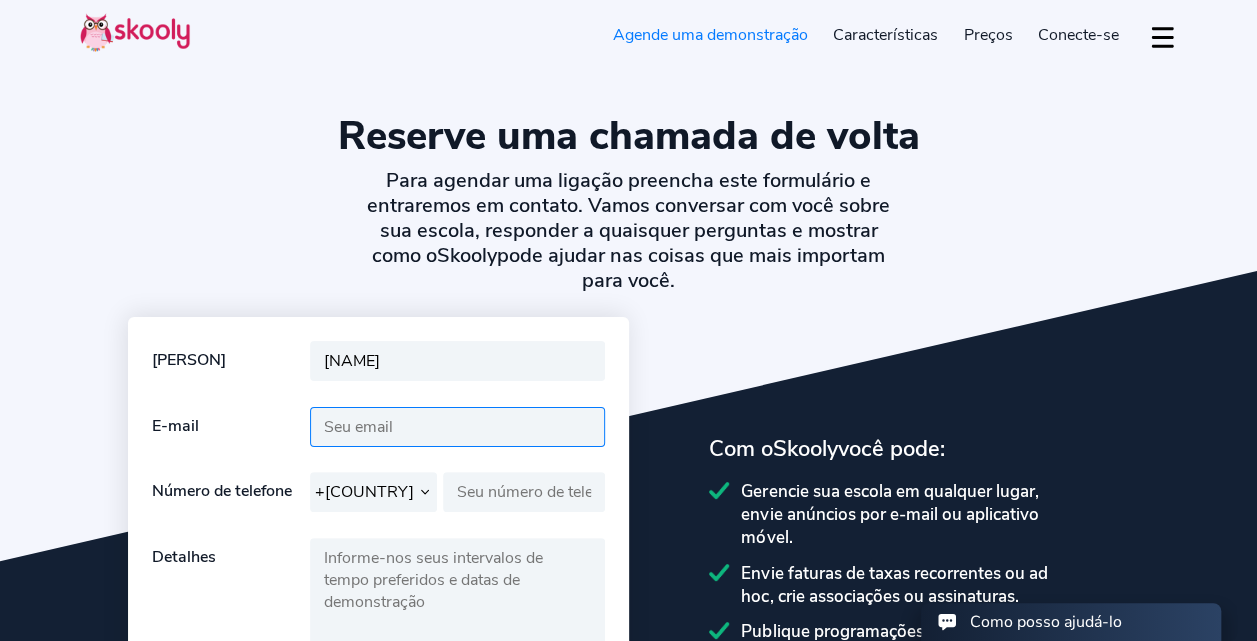 click at bounding box center [457, 427] 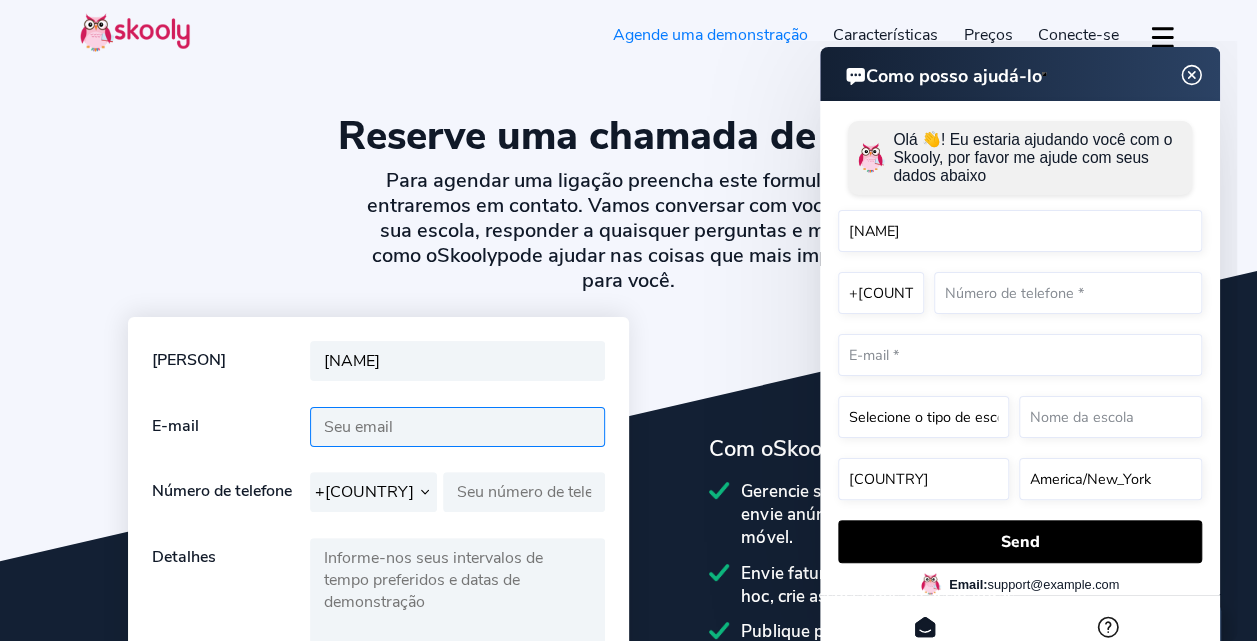 type on "[EMAIL]" 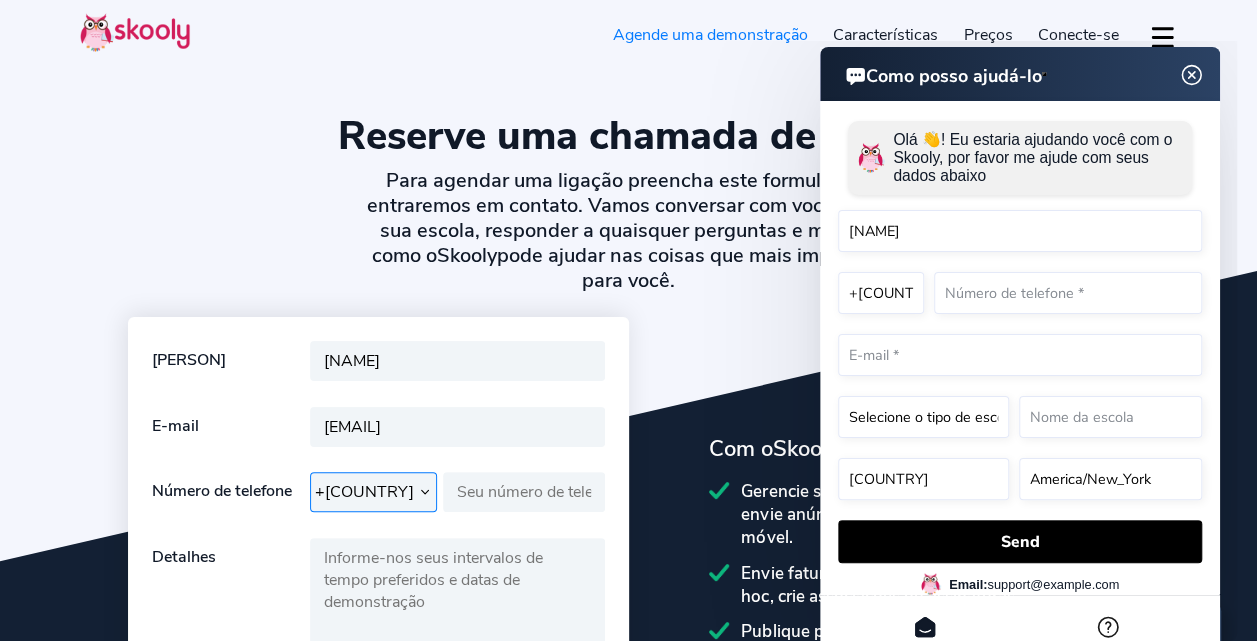 select on "[NUMBER]" 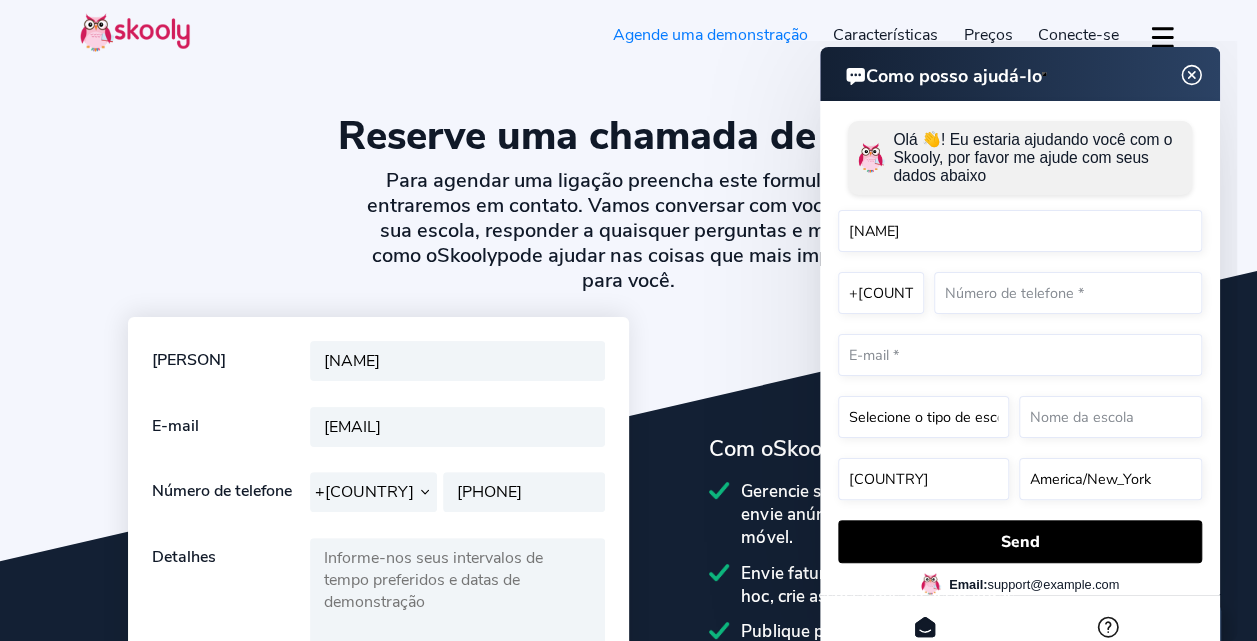 click 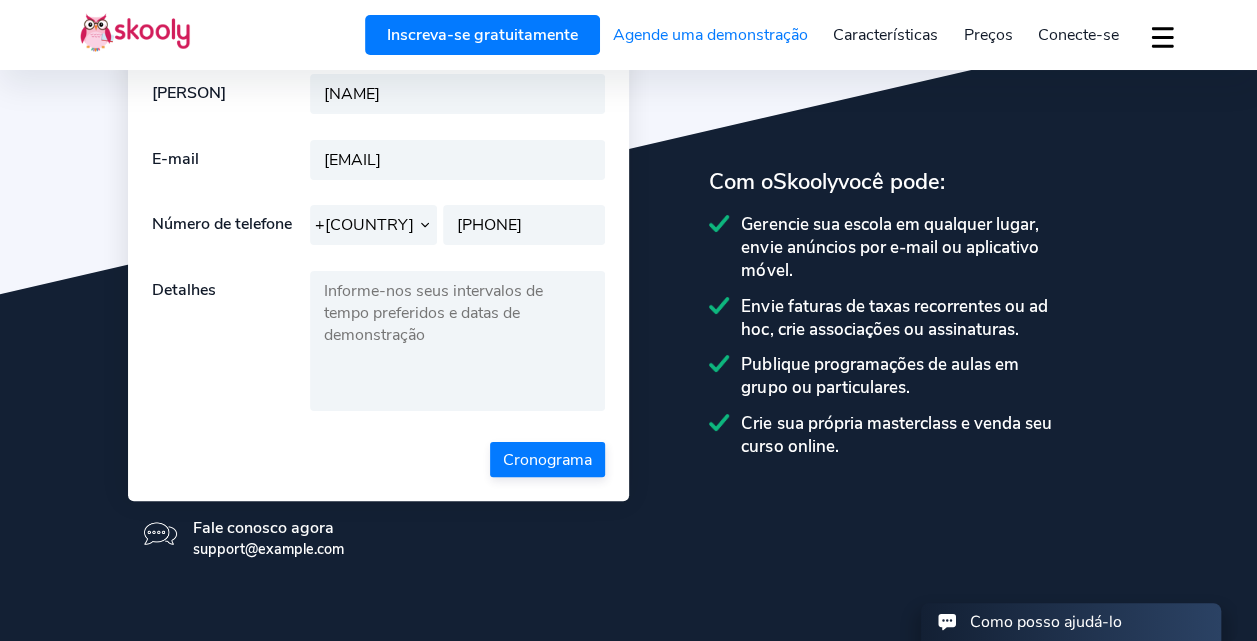 scroll, scrollTop: 271, scrollLeft: 0, axis: vertical 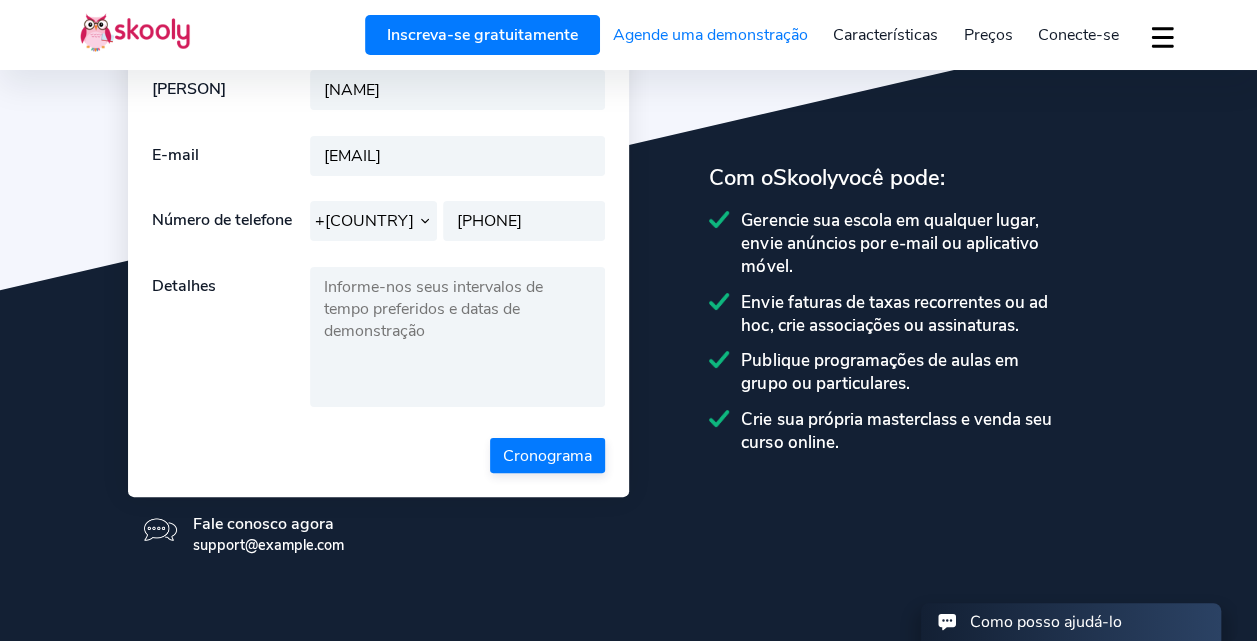 click at bounding box center [457, 337] 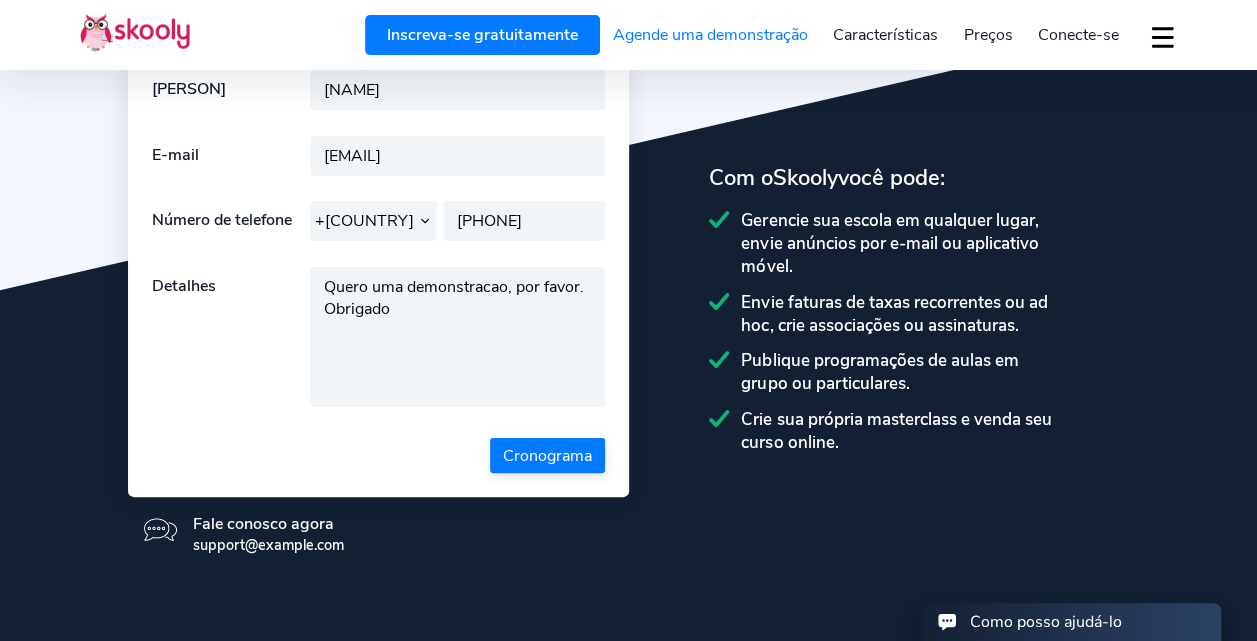click on "Quero uma demonstracao, por favor. Obrigado" at bounding box center (457, 337) 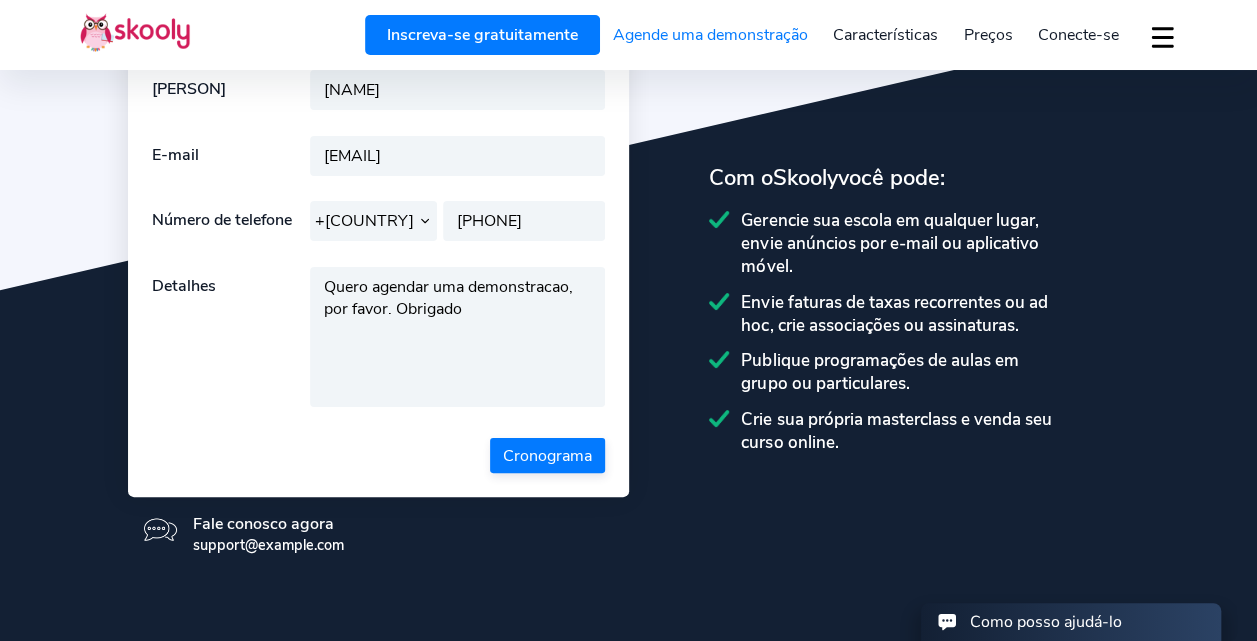 type on "Quero agendar uma demonstracao, por favor. Obrigado" 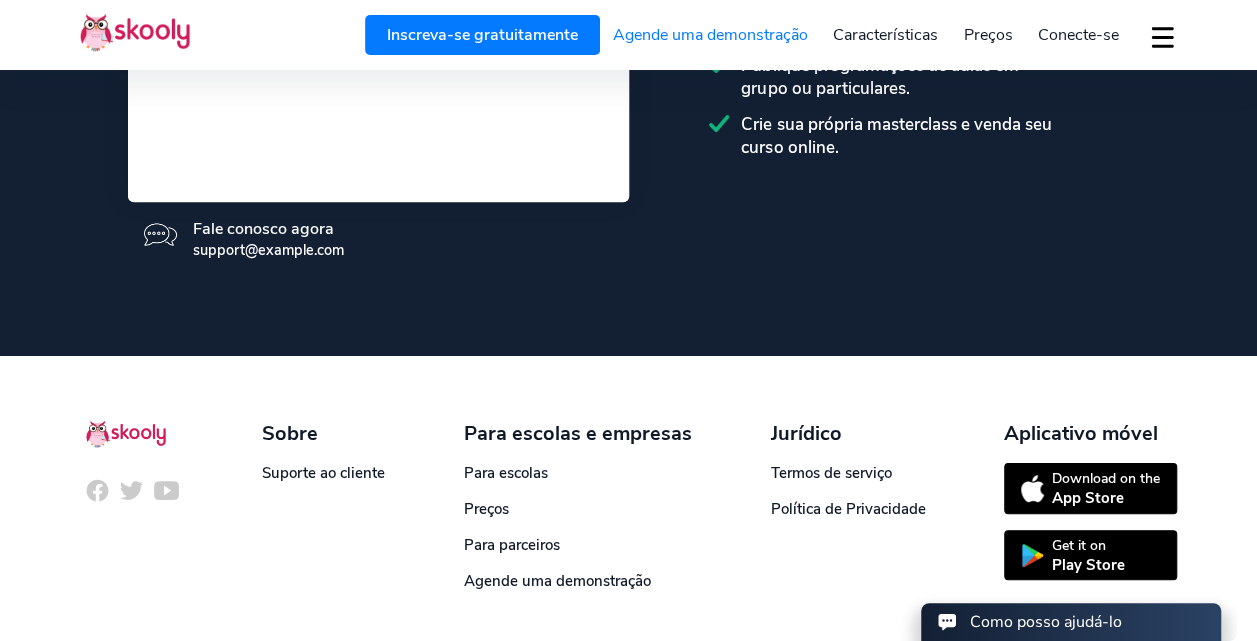 scroll, scrollTop: 565, scrollLeft: 0, axis: vertical 